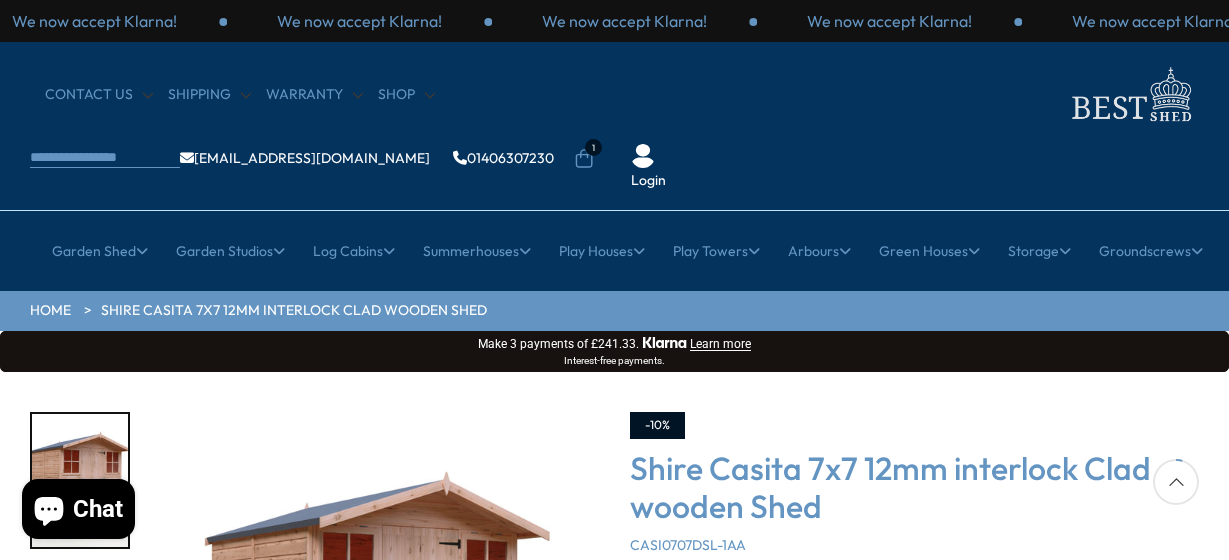 scroll, scrollTop: 321, scrollLeft: 0, axis: vertical 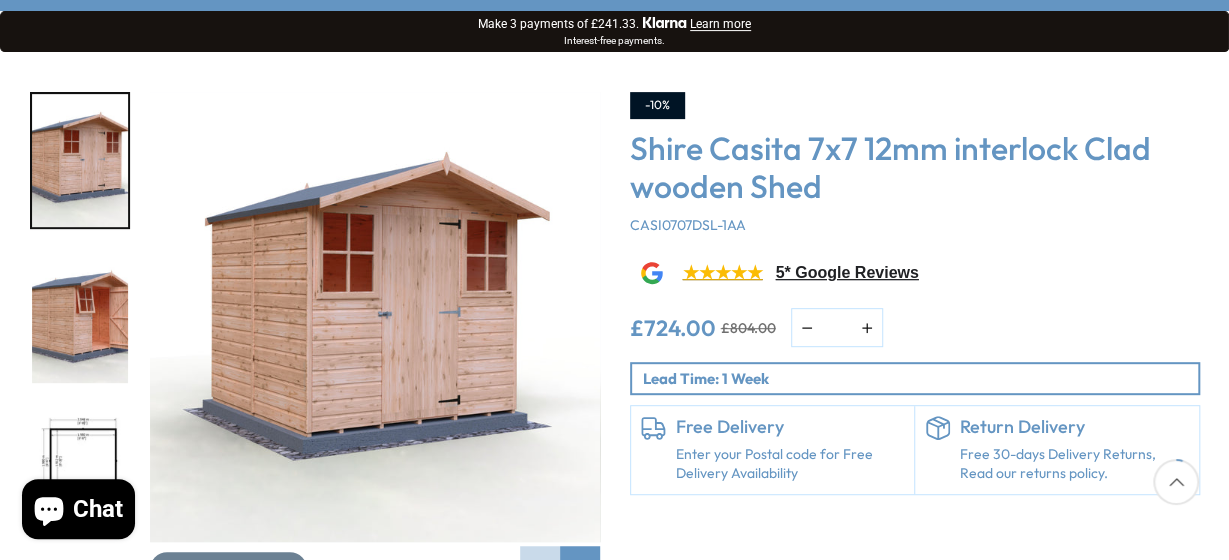 click at bounding box center (80, 473) 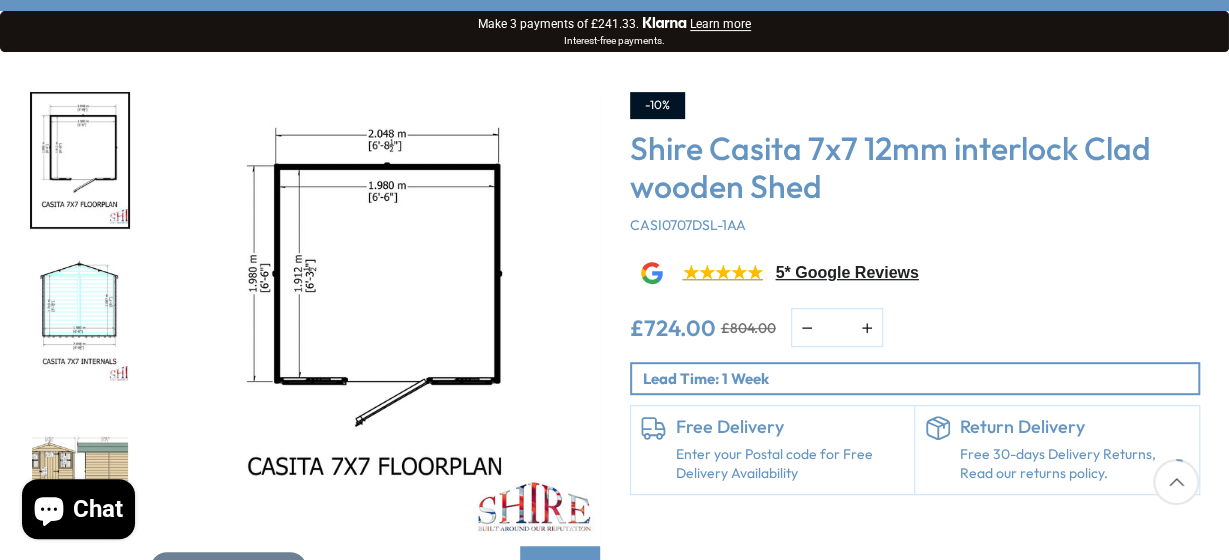 click at bounding box center (80, 473) 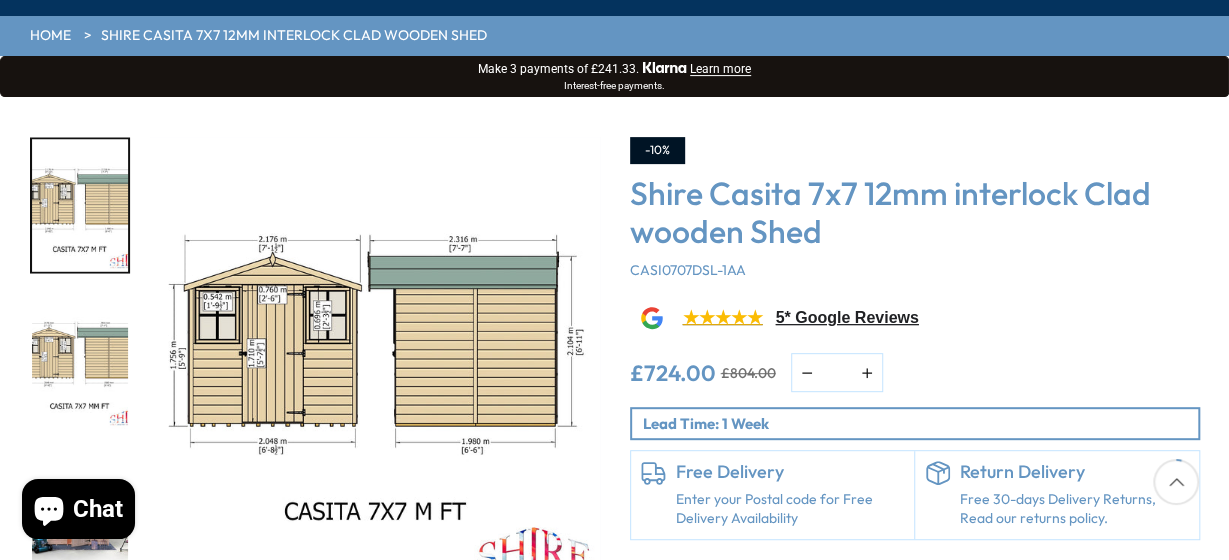 scroll, scrollTop: 267, scrollLeft: 0, axis: vertical 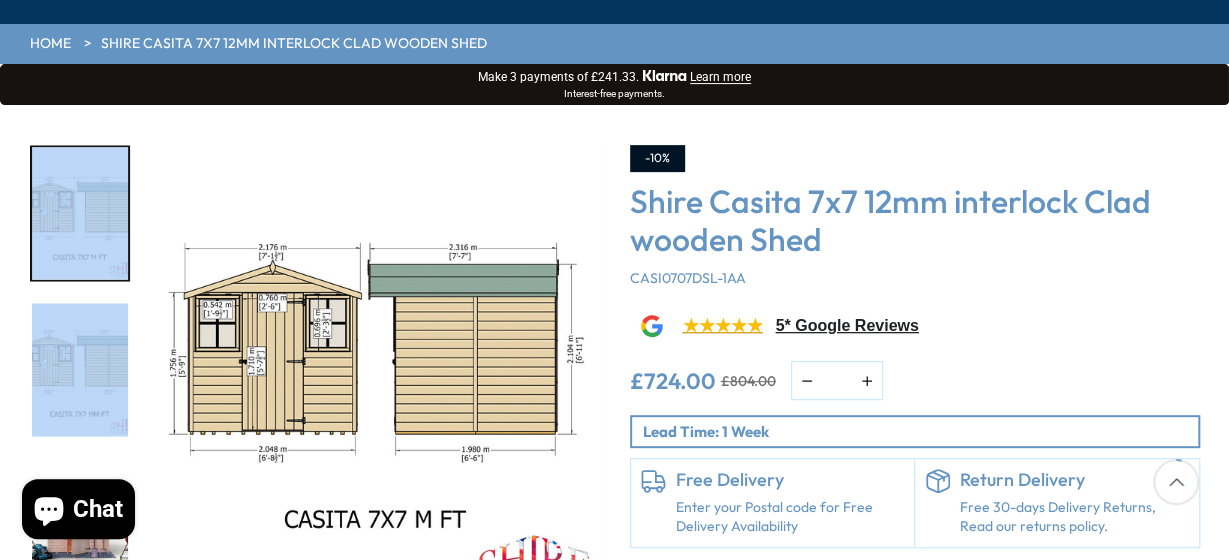 drag, startPoint x: 78, startPoint y: 394, endPoint x: 66, endPoint y: 403, distance: 15 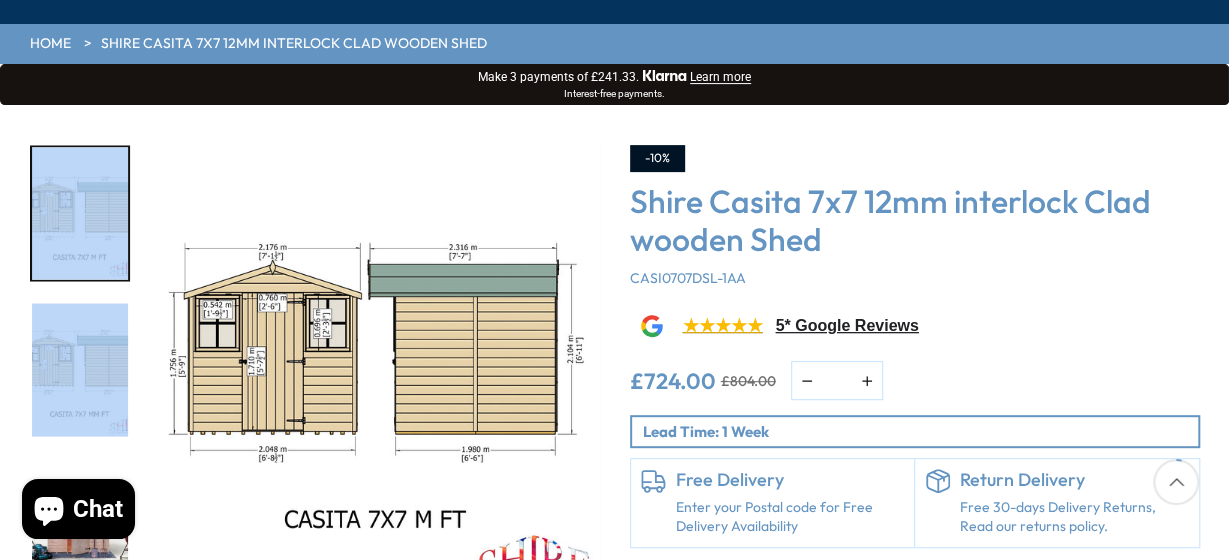 click at bounding box center (80, 526) 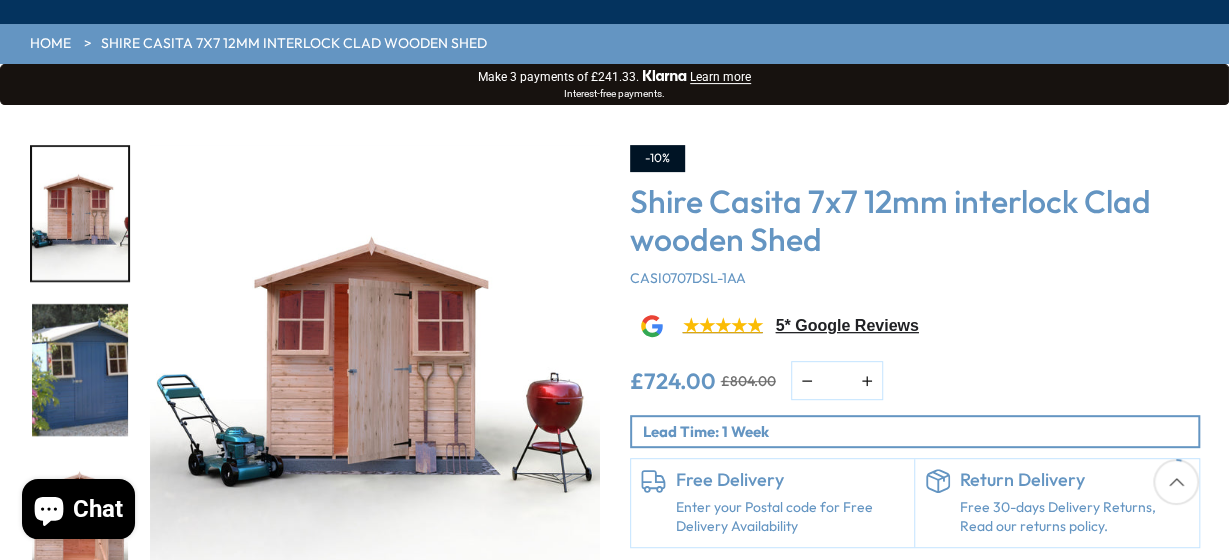click at bounding box center (80, 370) 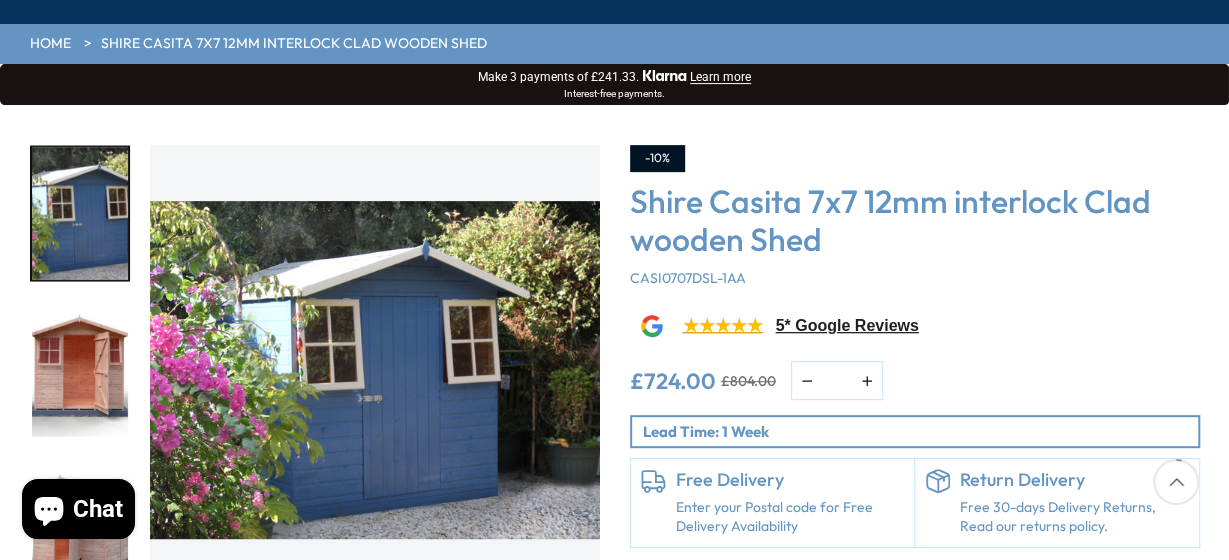 click at bounding box center [80, 526] 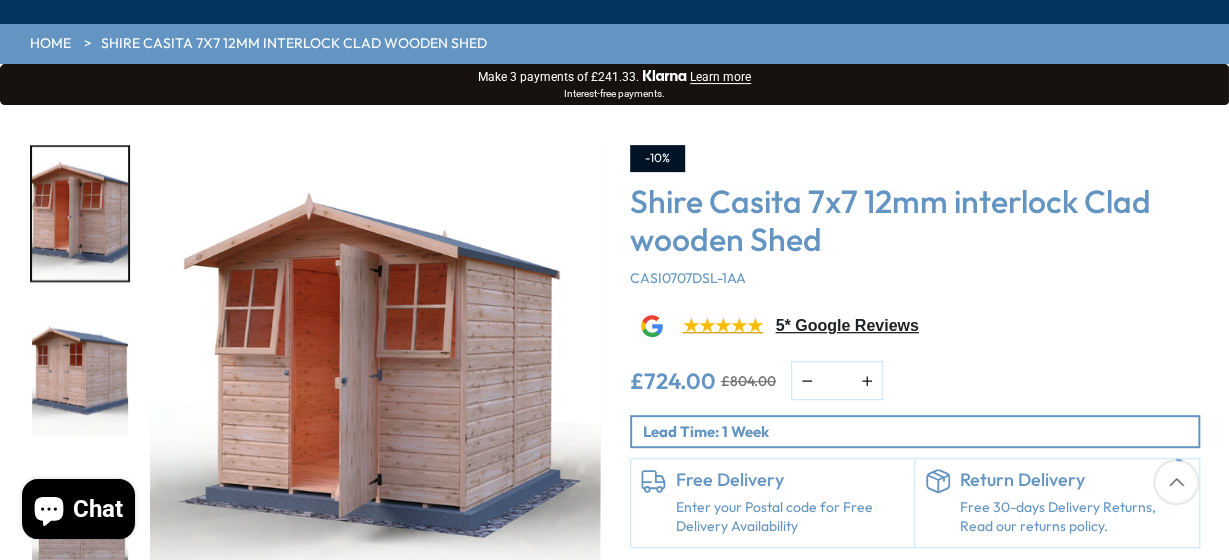 click at bounding box center (80, 370) 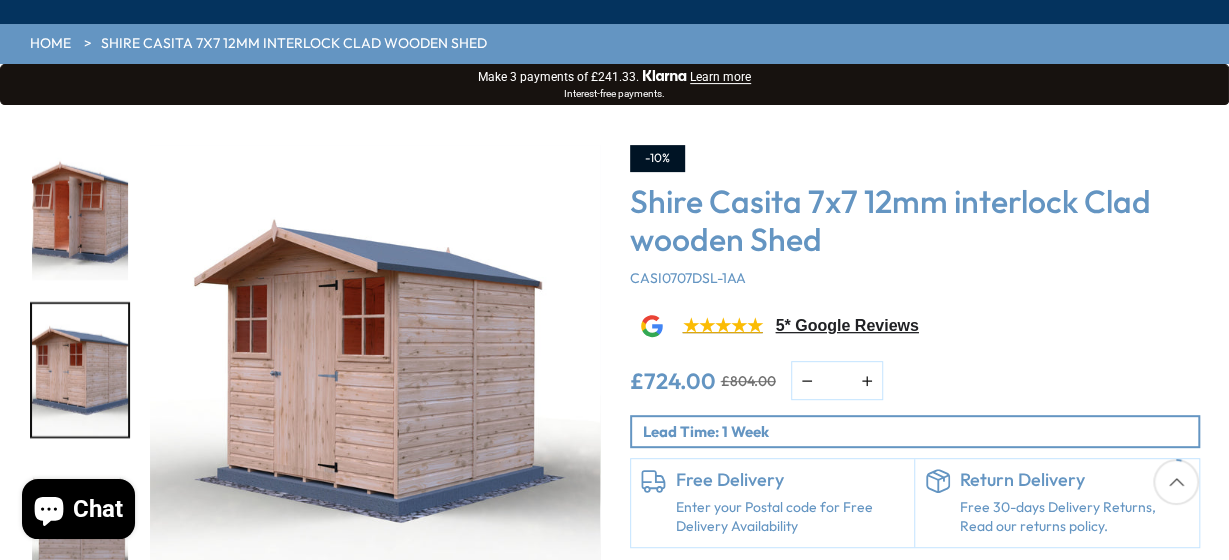 click at bounding box center (375, 370) 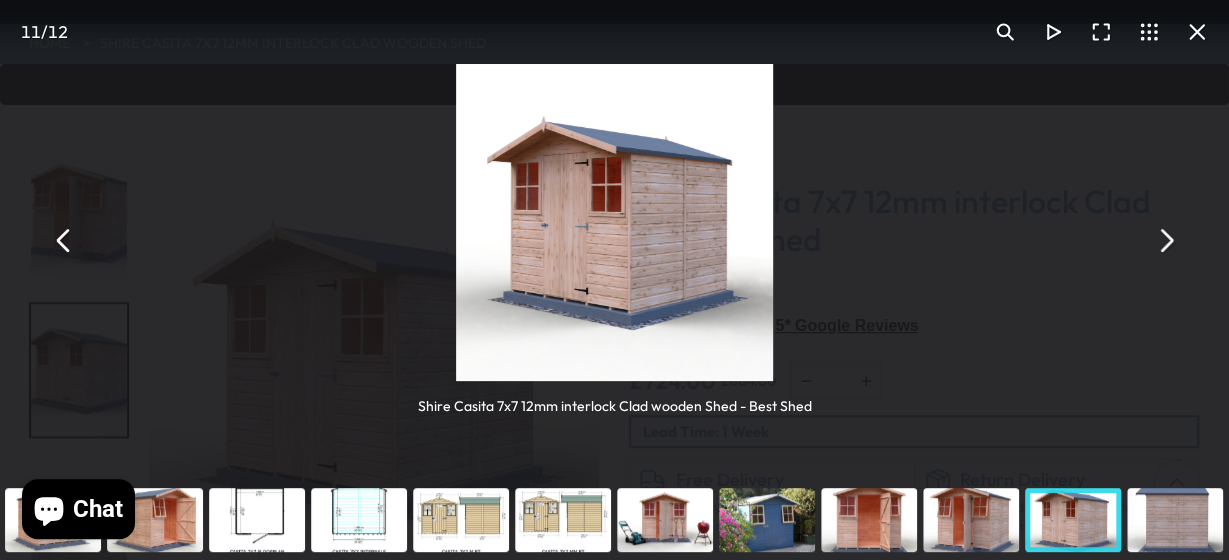 click at bounding box center (1197, 32) 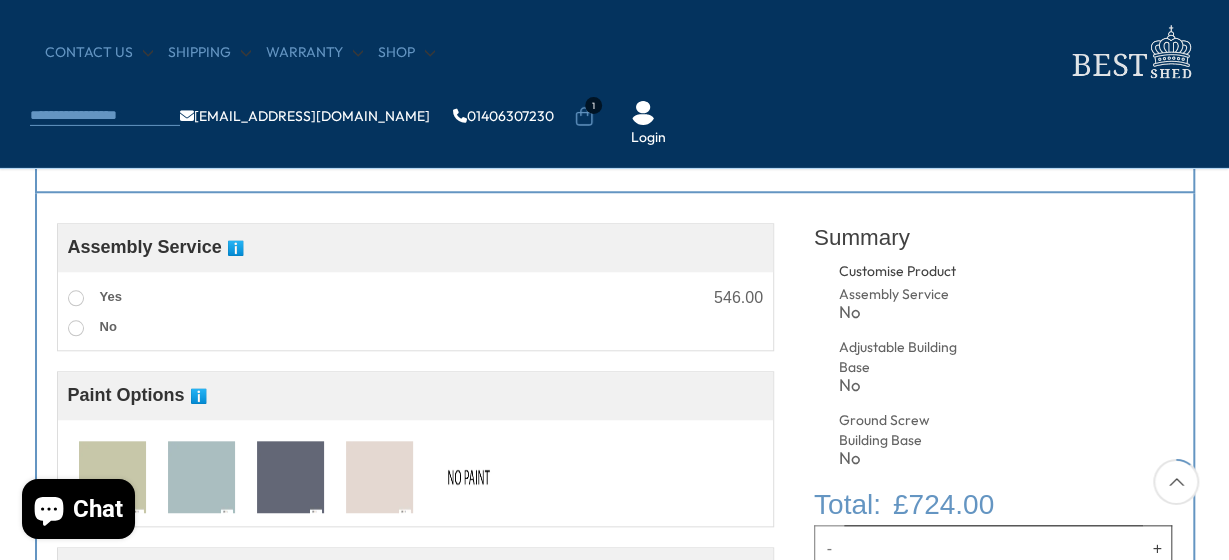 scroll, scrollTop: 744, scrollLeft: 0, axis: vertical 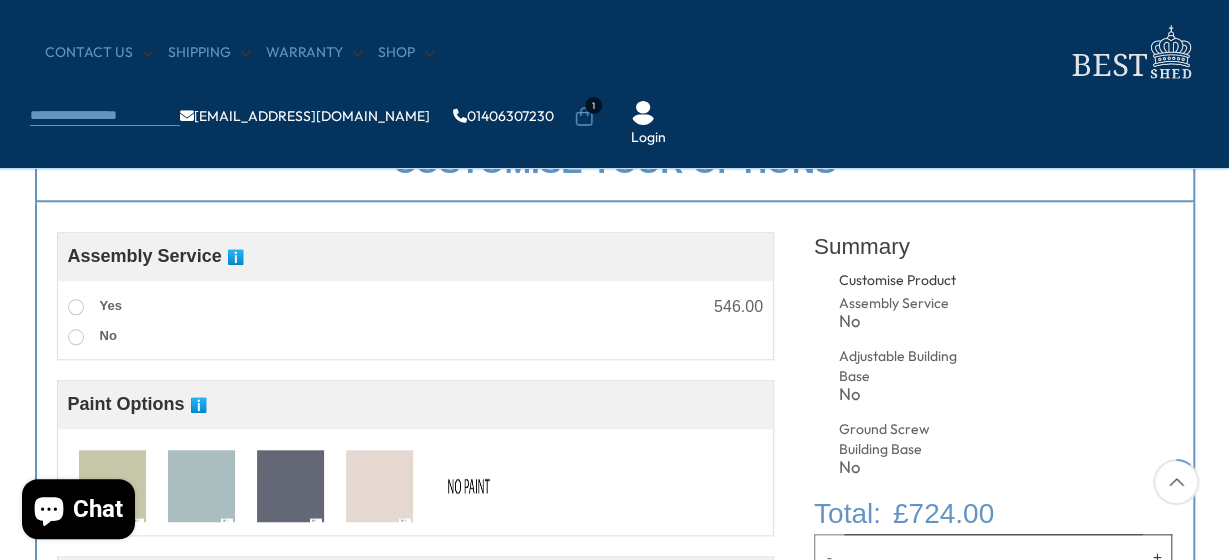 click at bounding box center (290, 487) 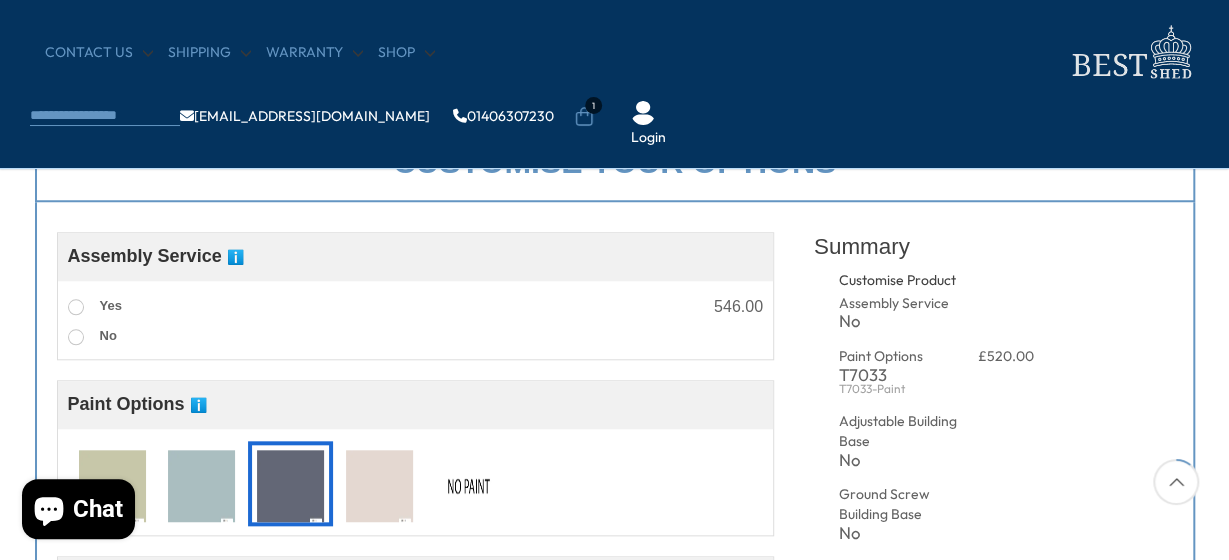 click at bounding box center (468, 487) 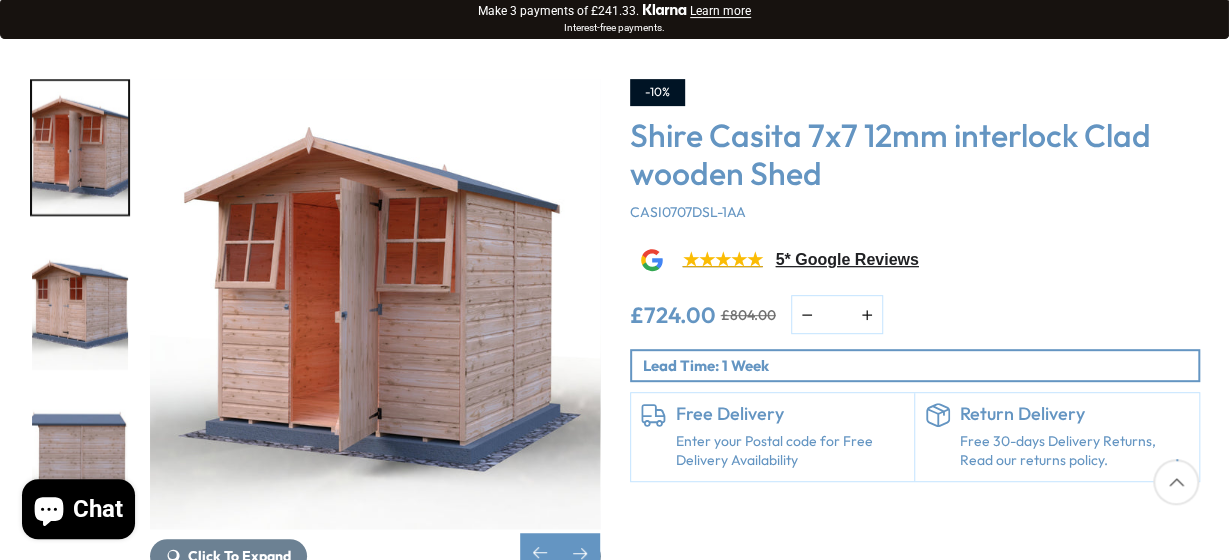 scroll, scrollTop: 0, scrollLeft: 0, axis: both 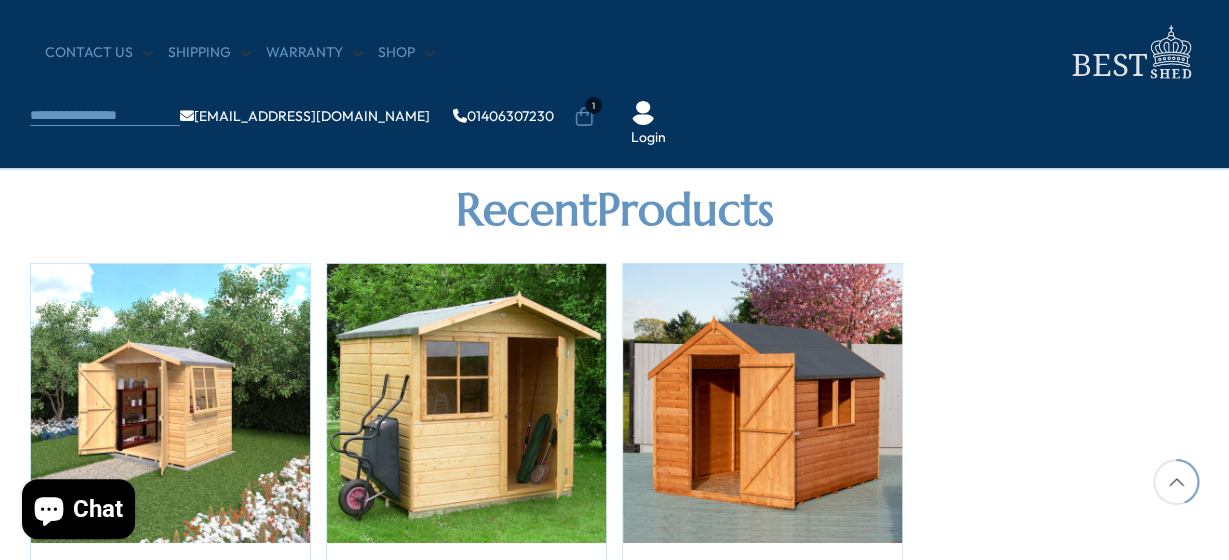 click at bounding box center [466, 403] 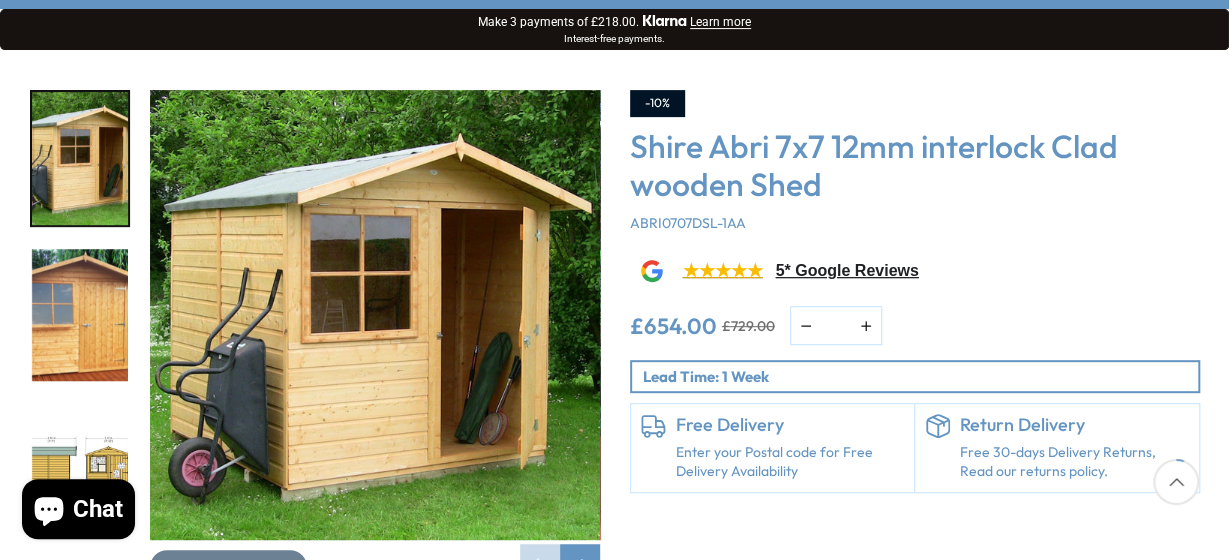 scroll, scrollTop: 375, scrollLeft: 0, axis: vertical 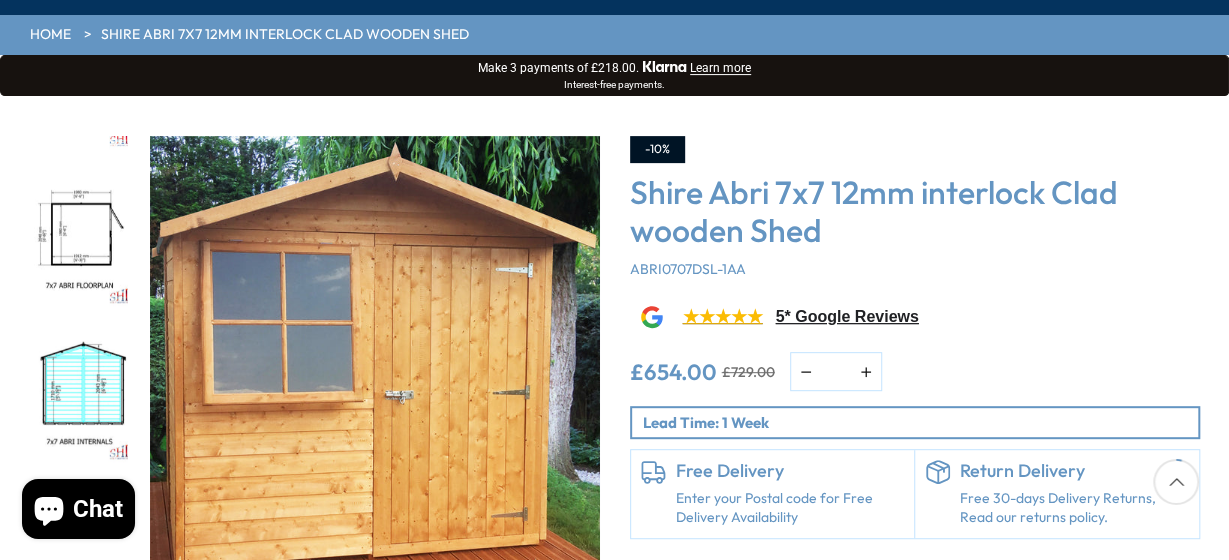 click on "Make 3 payments of £218.00.
Klarna
Learn more" at bounding box center (614, 67) 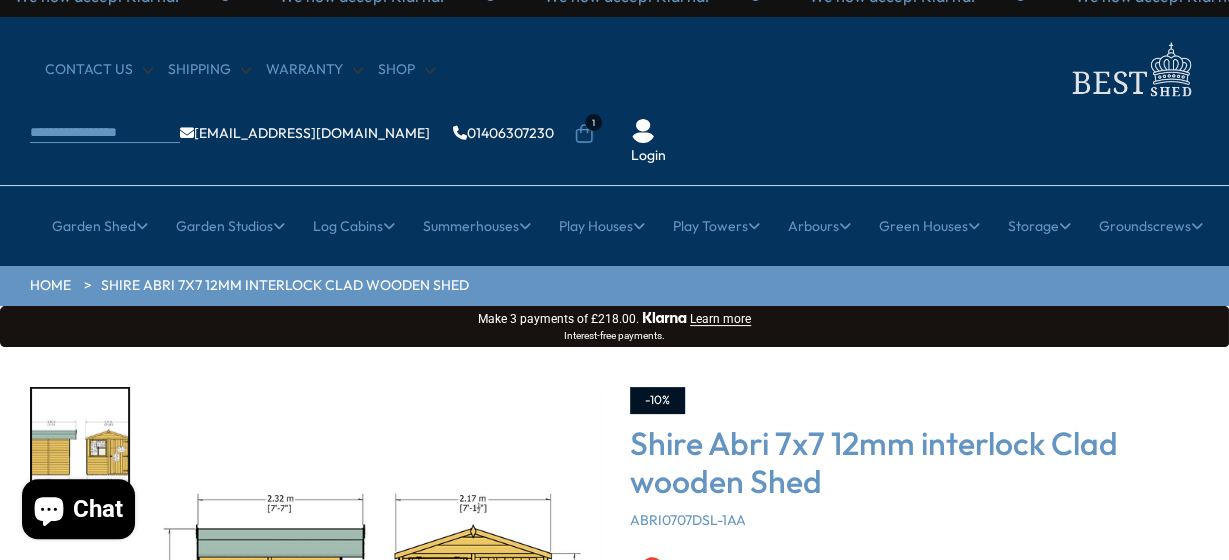 scroll, scrollTop: 0, scrollLeft: 0, axis: both 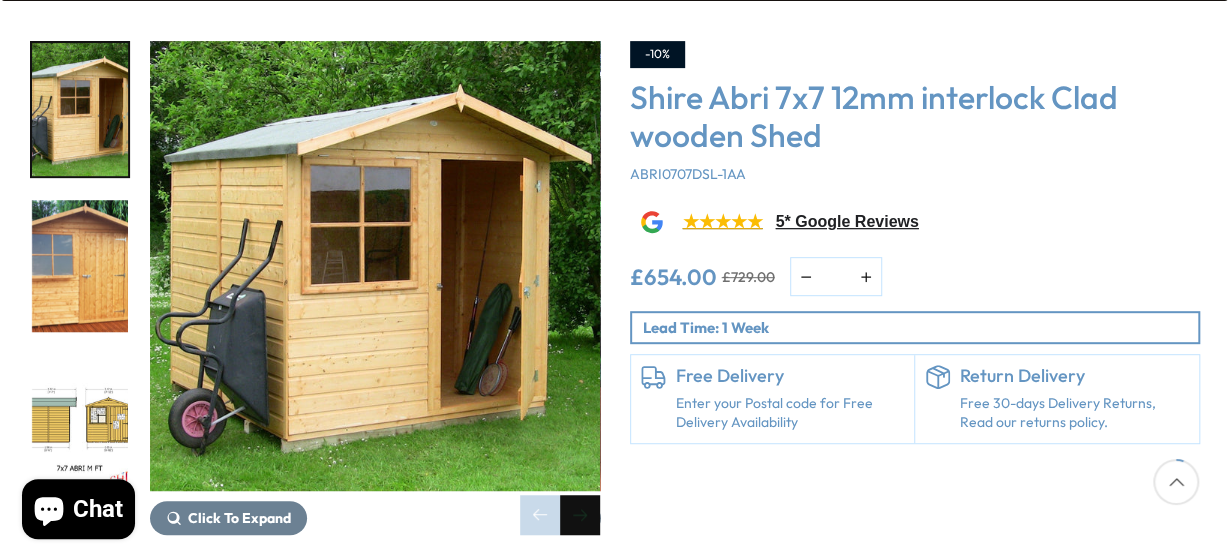 click at bounding box center [580, 515] 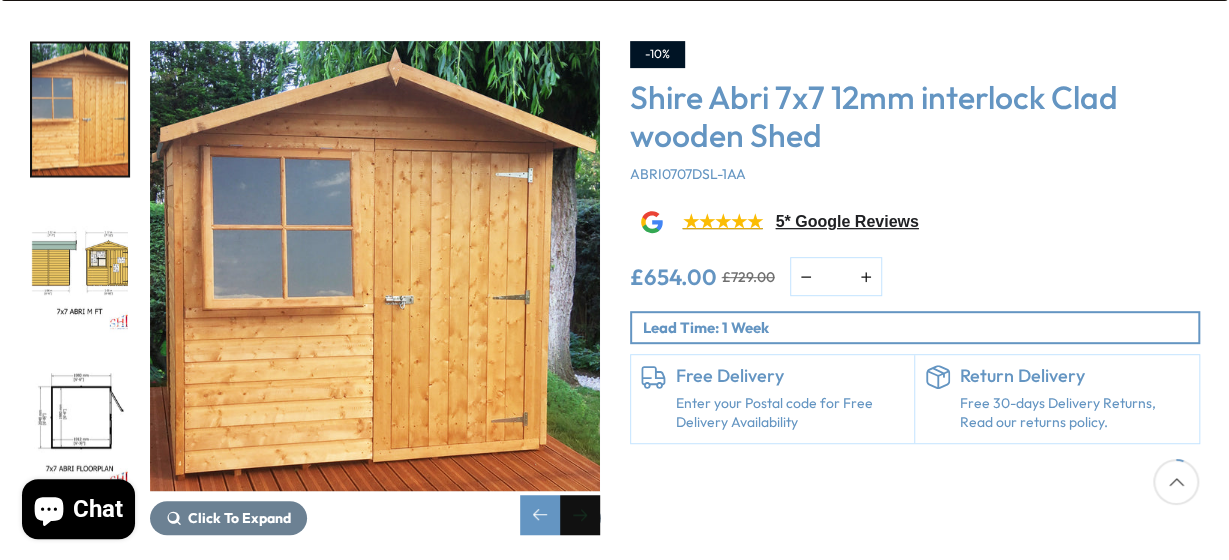 click at bounding box center [580, 515] 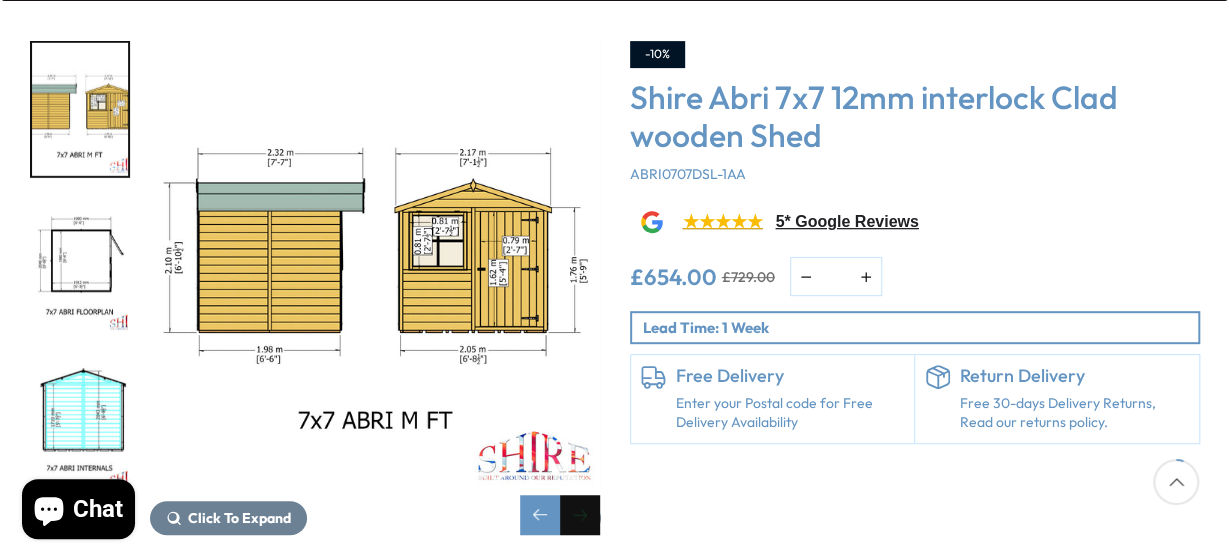 click at bounding box center (580, 515) 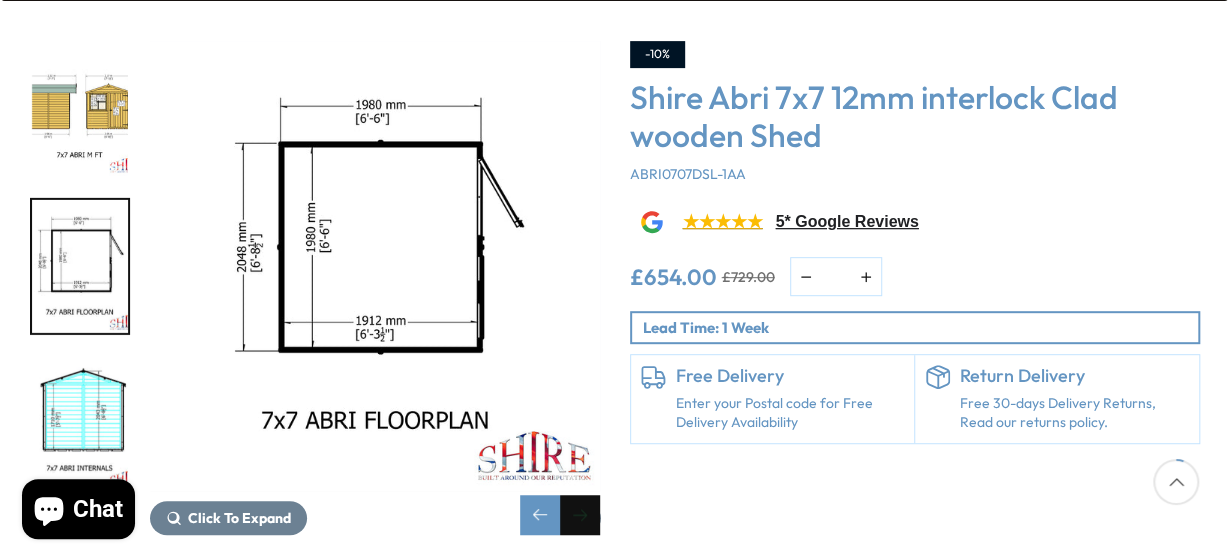 click at bounding box center [580, 515] 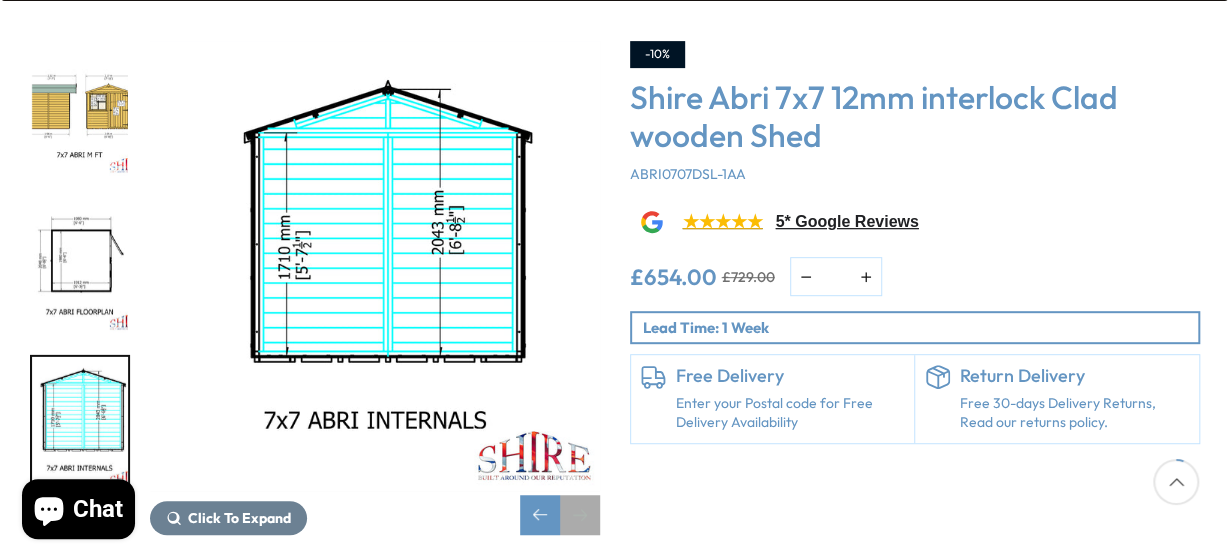 click at bounding box center (580, 515) 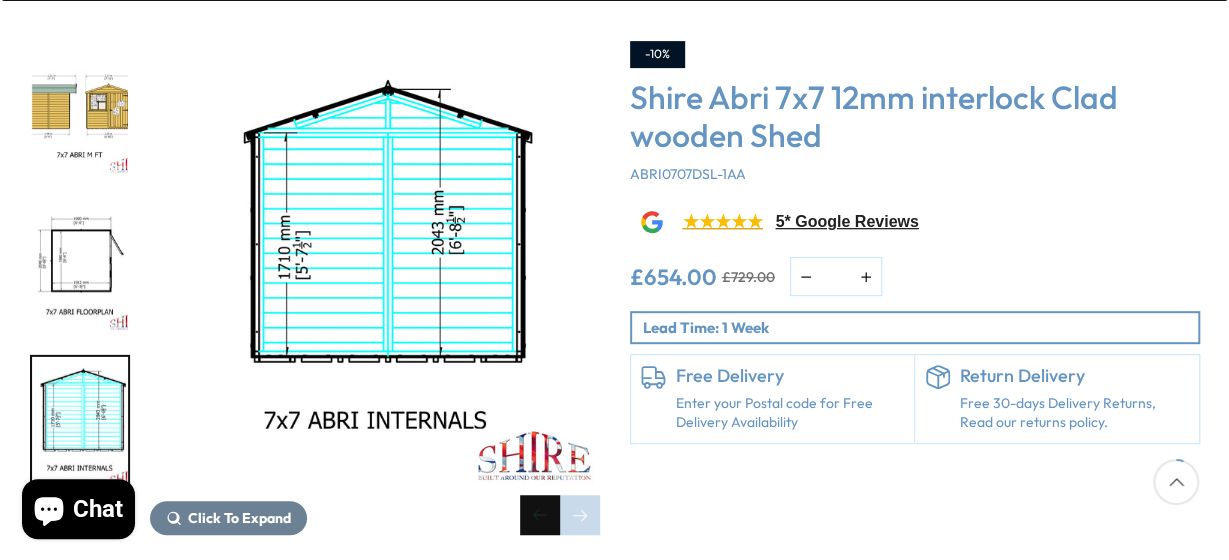 click at bounding box center [540, 515] 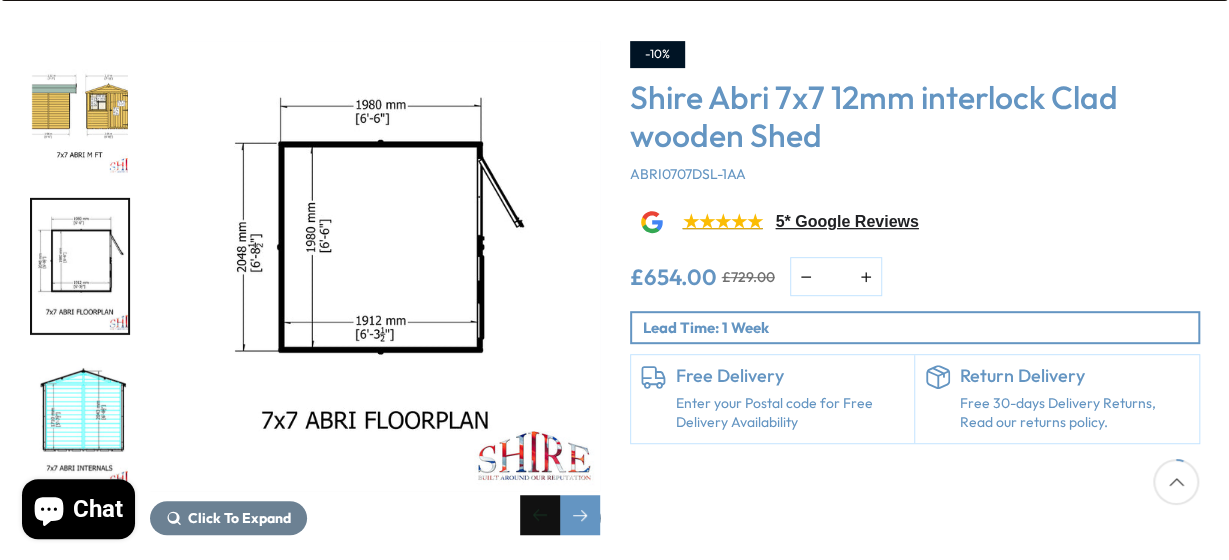 click at bounding box center [540, 515] 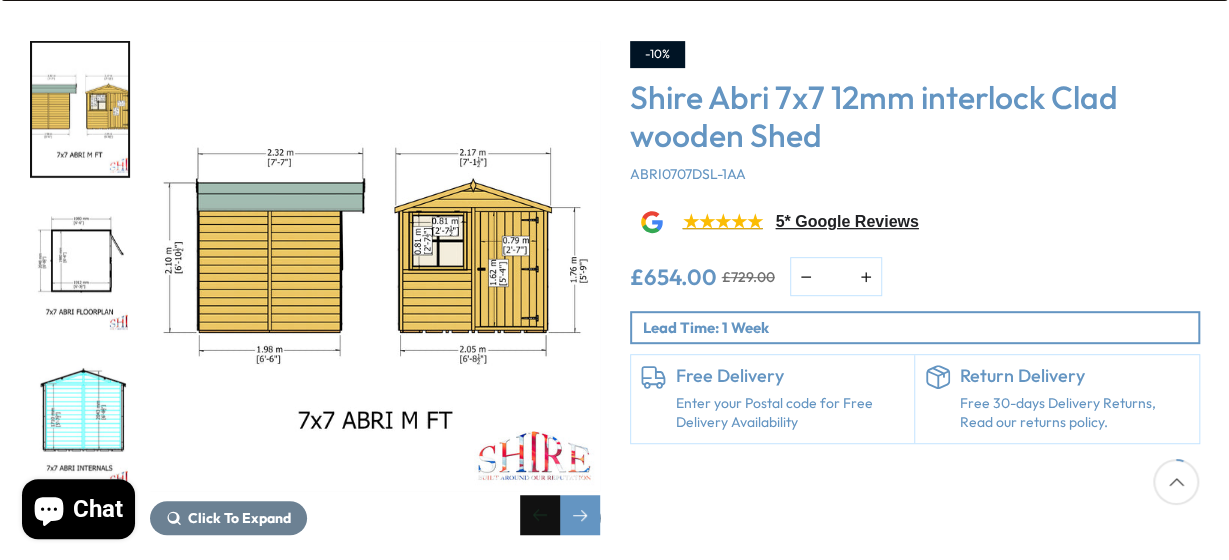 click at bounding box center [540, 515] 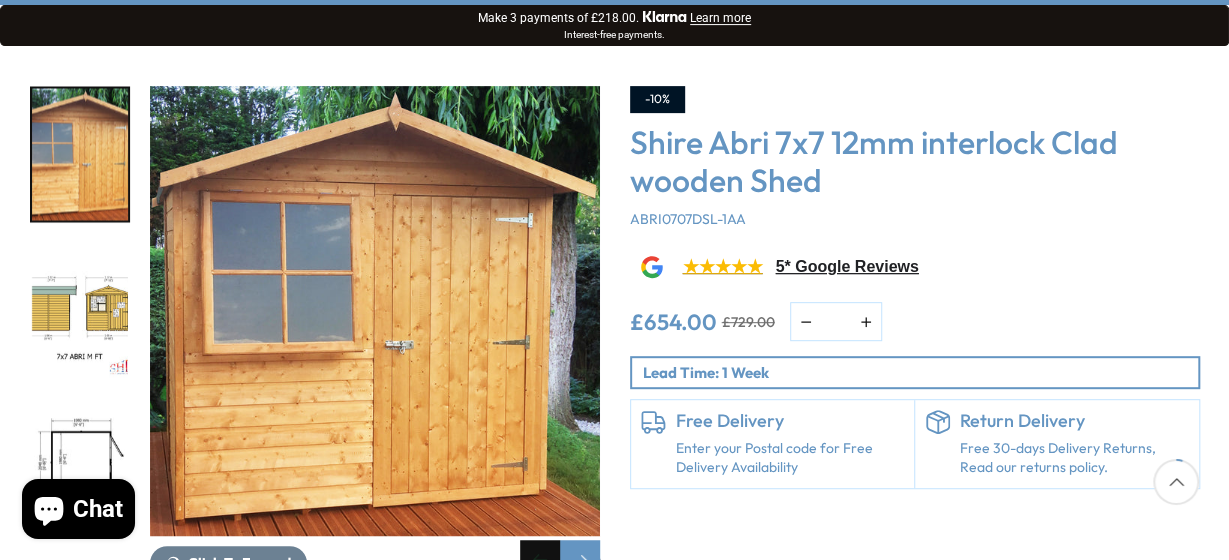 scroll, scrollTop: 318, scrollLeft: 0, axis: vertical 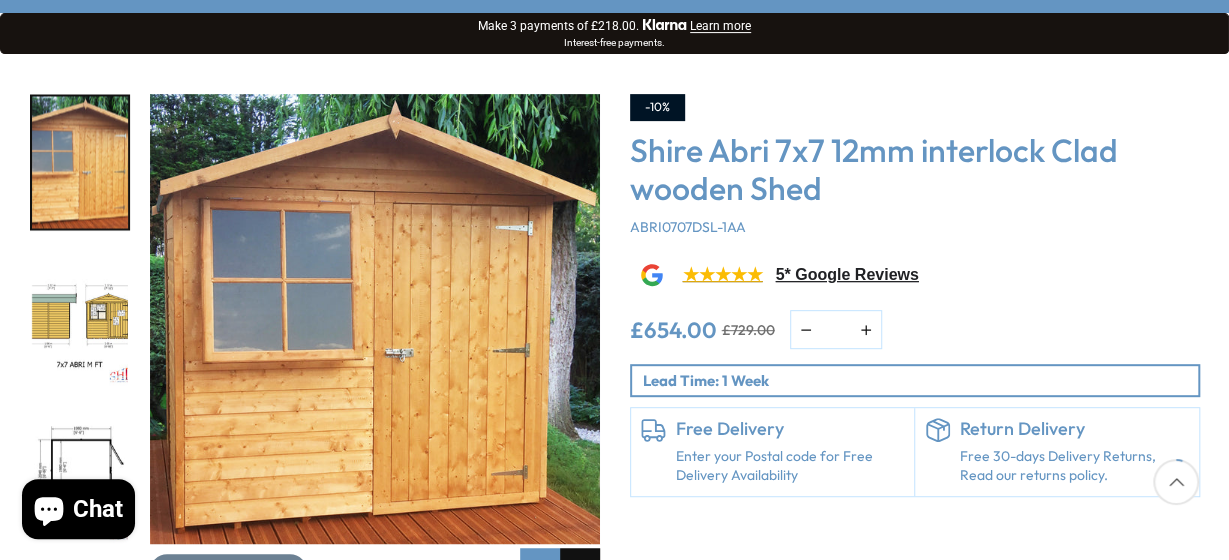 click at bounding box center [580, 568] 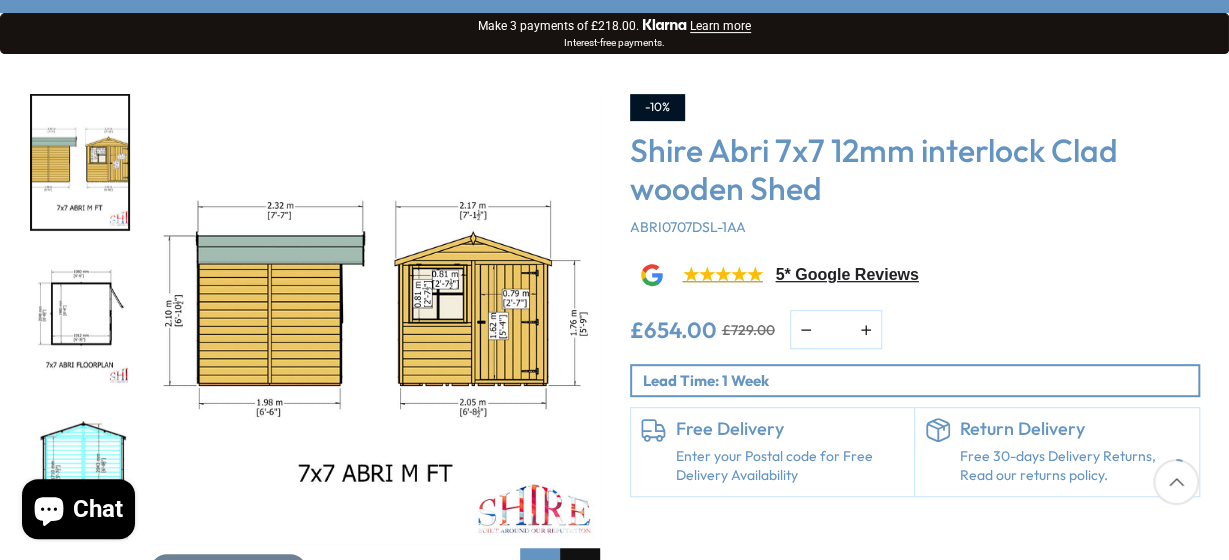 click at bounding box center [580, 568] 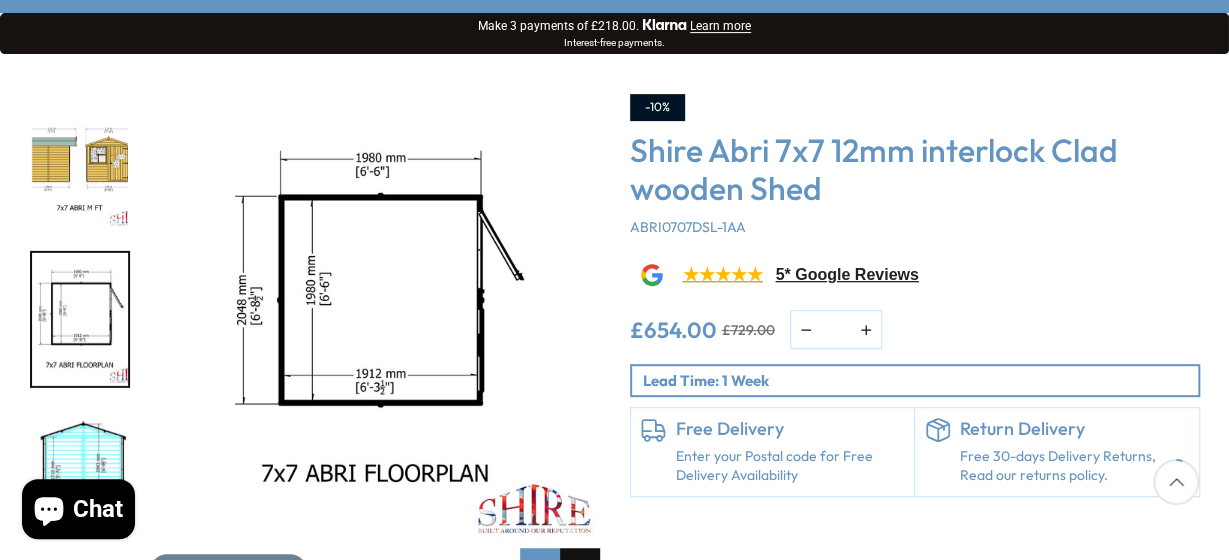 click at bounding box center [580, 568] 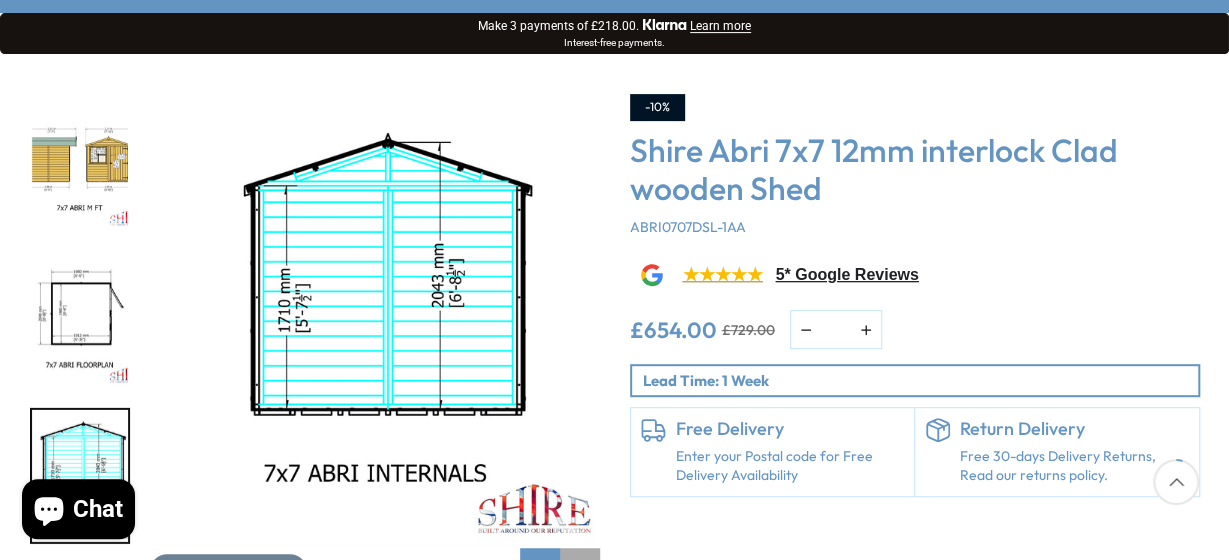 click at bounding box center (580, 568) 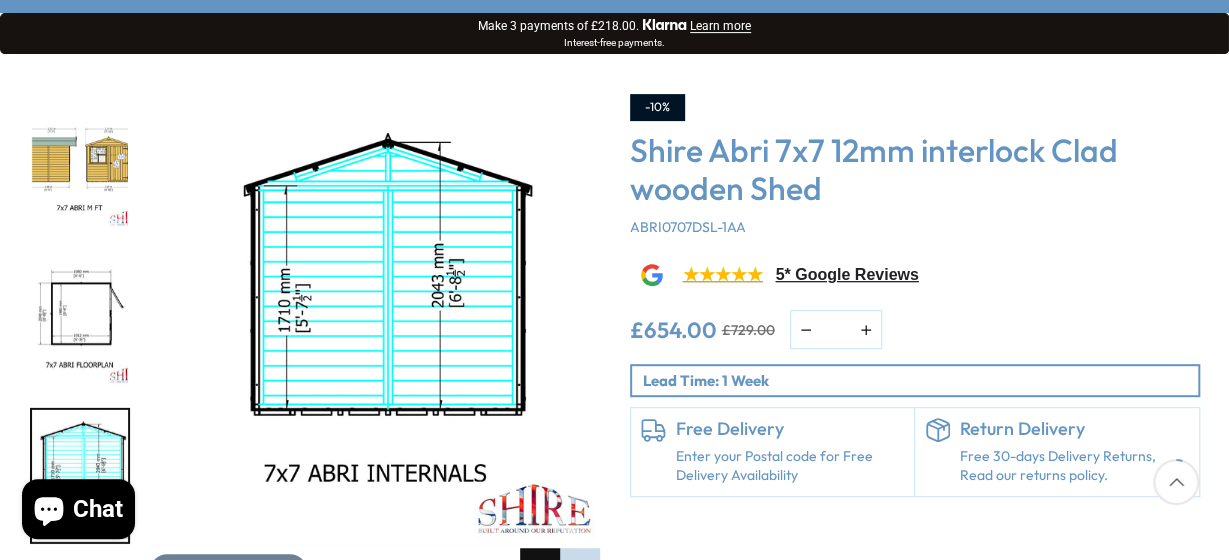 click at bounding box center [540, 568] 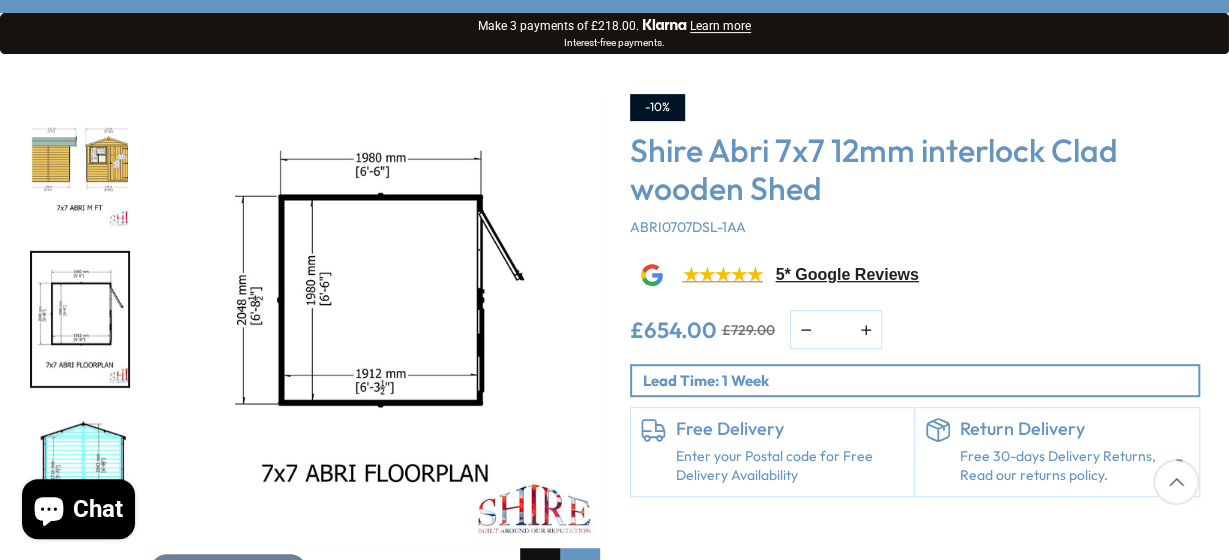 click at bounding box center (540, 568) 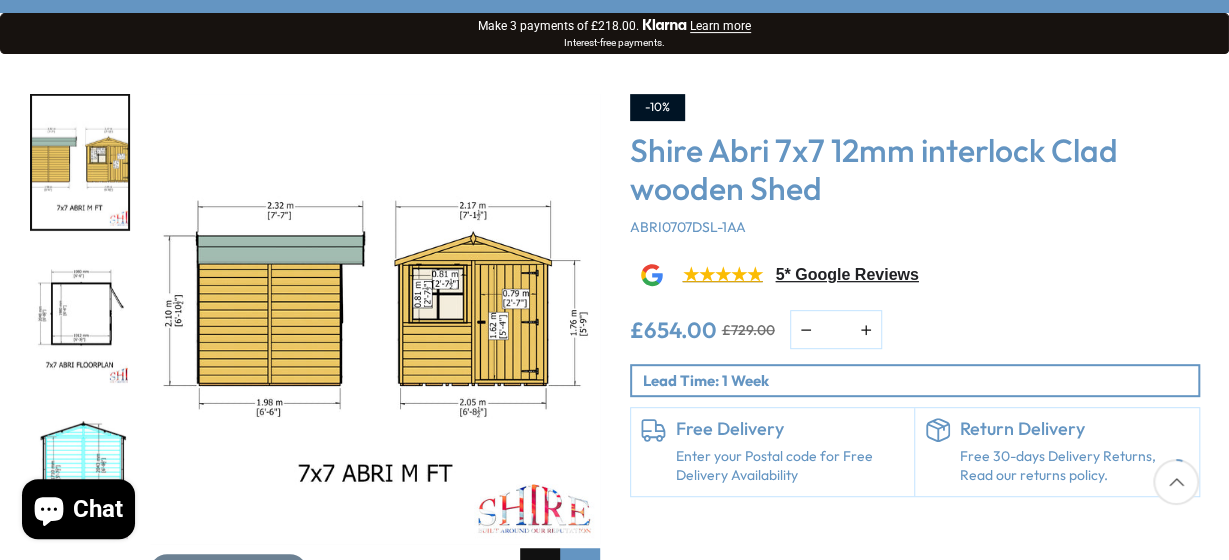 click at bounding box center [540, 568] 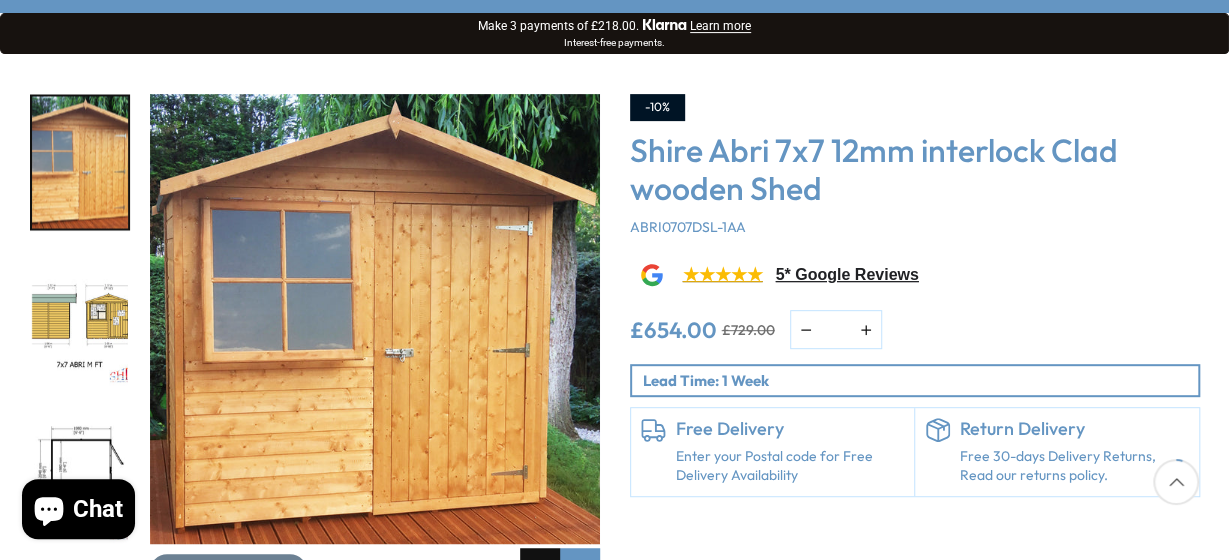 click at bounding box center (540, 568) 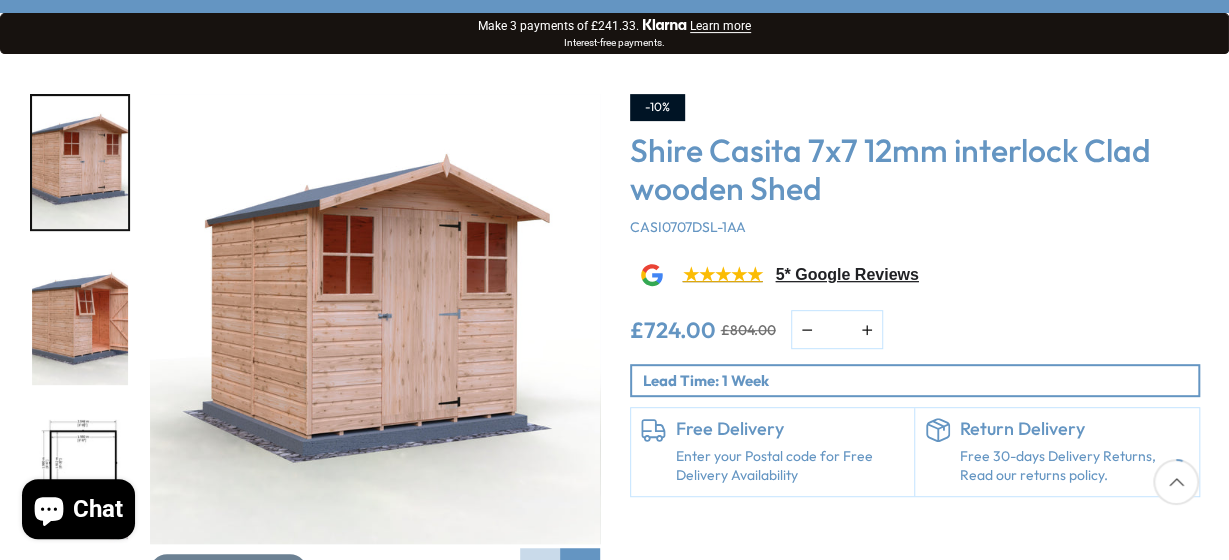 scroll, scrollTop: 371, scrollLeft: 0, axis: vertical 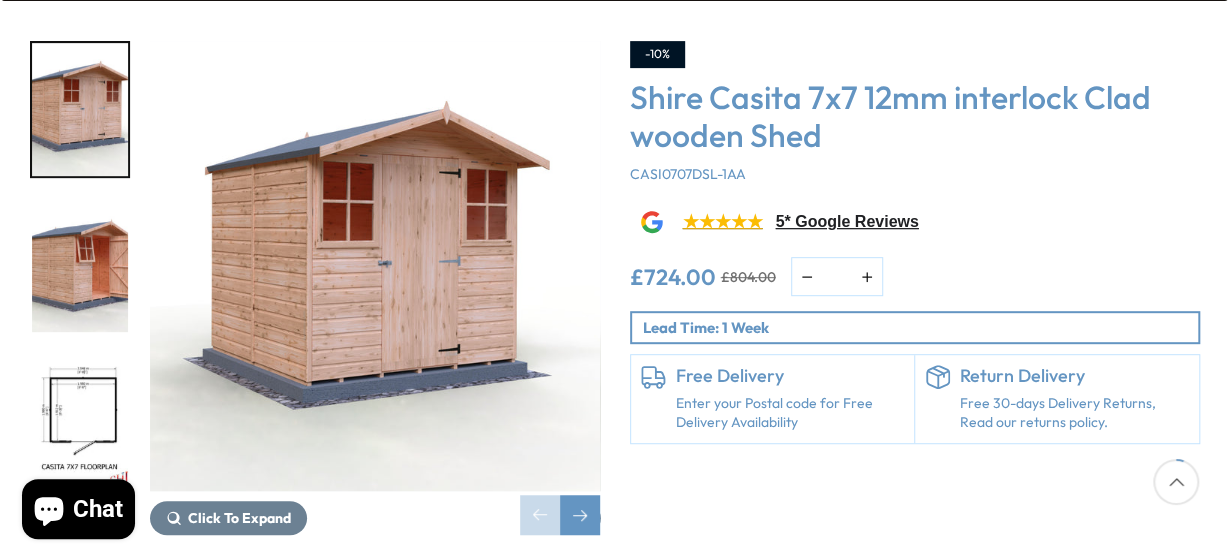 click at bounding box center (80, 422) 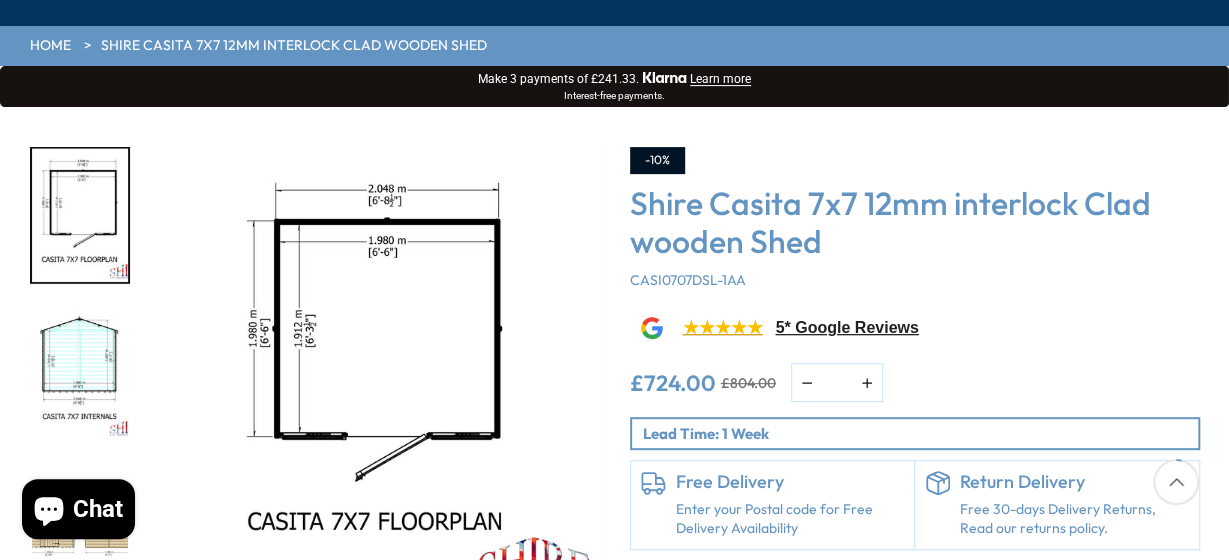 scroll, scrollTop: 318, scrollLeft: 0, axis: vertical 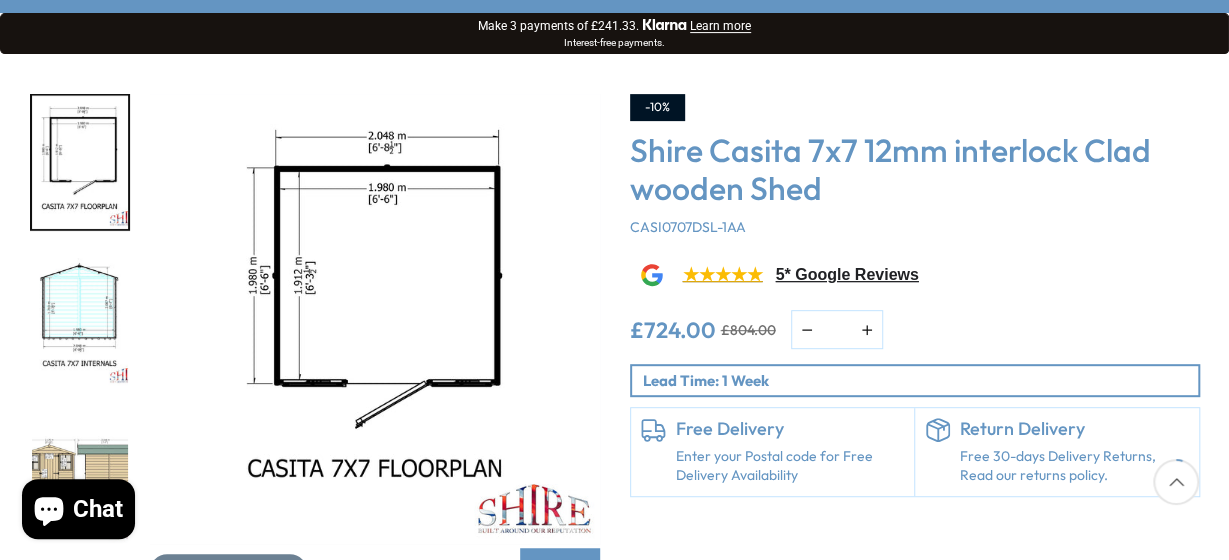 click at bounding box center (80, 475) 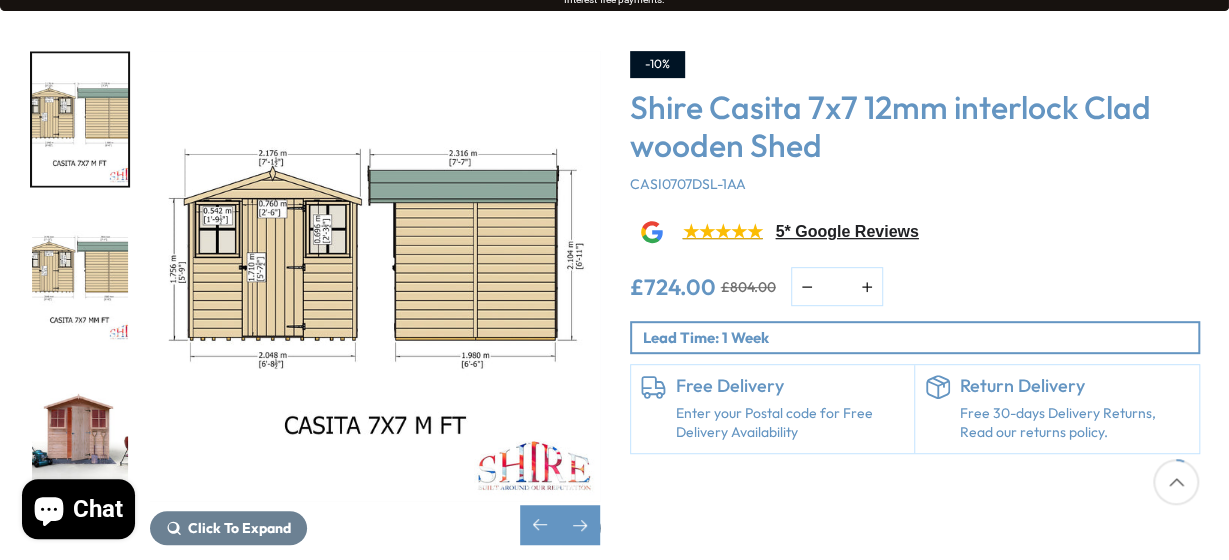 scroll, scrollTop: 424, scrollLeft: 0, axis: vertical 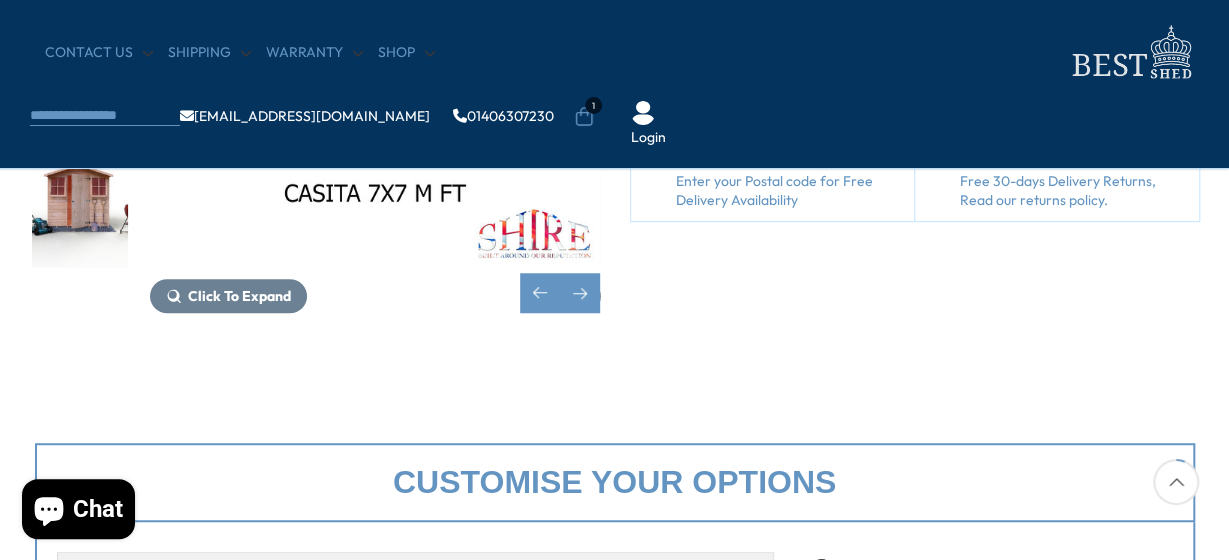 click at bounding box center (80, 200) 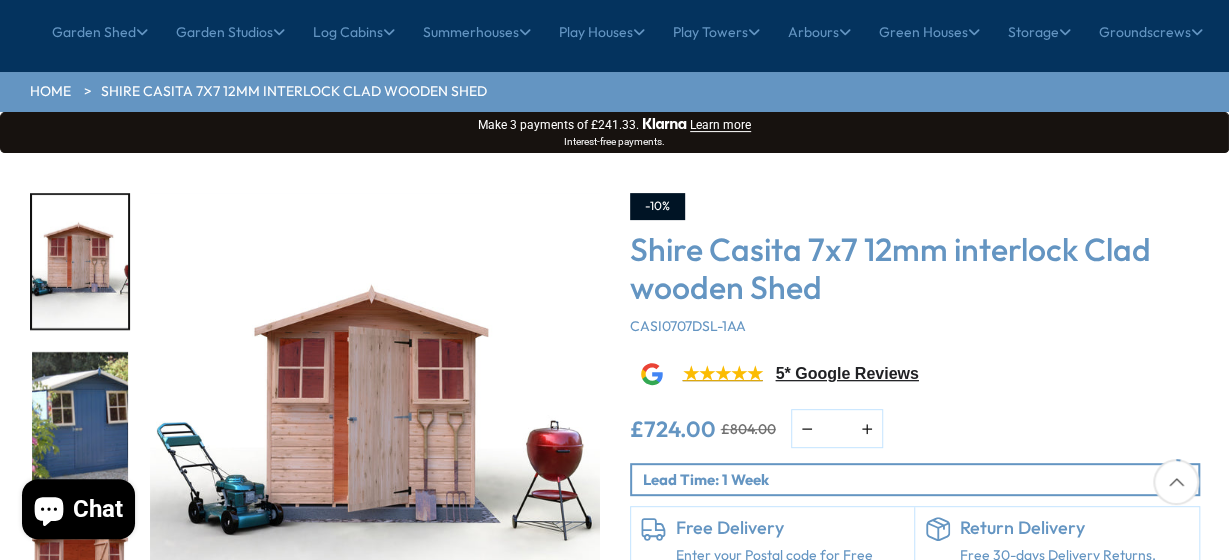 scroll, scrollTop: 212, scrollLeft: 0, axis: vertical 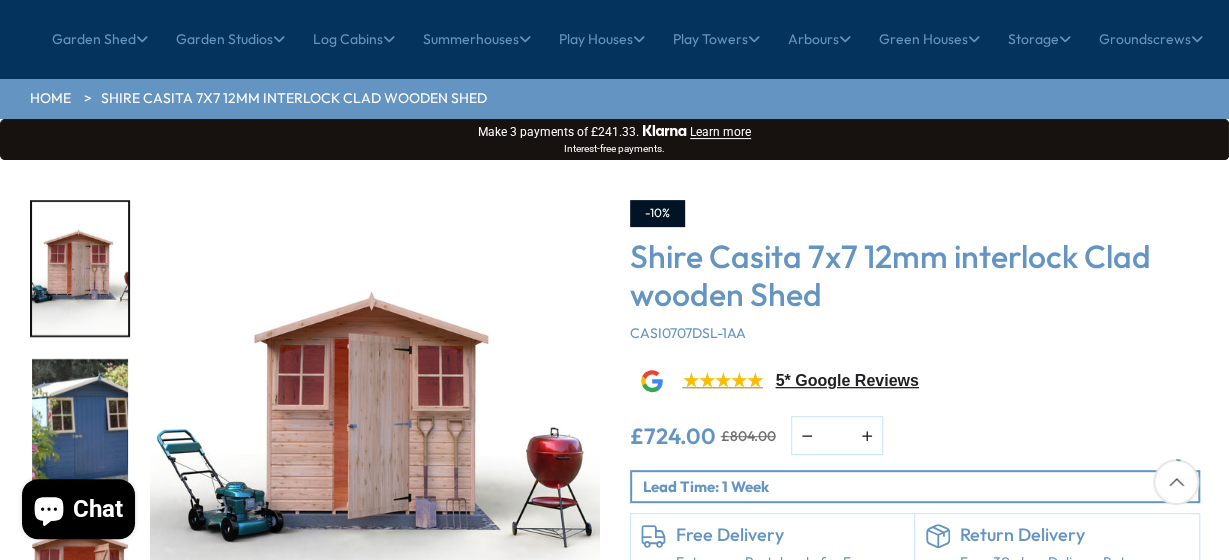 click at bounding box center (80, 425) 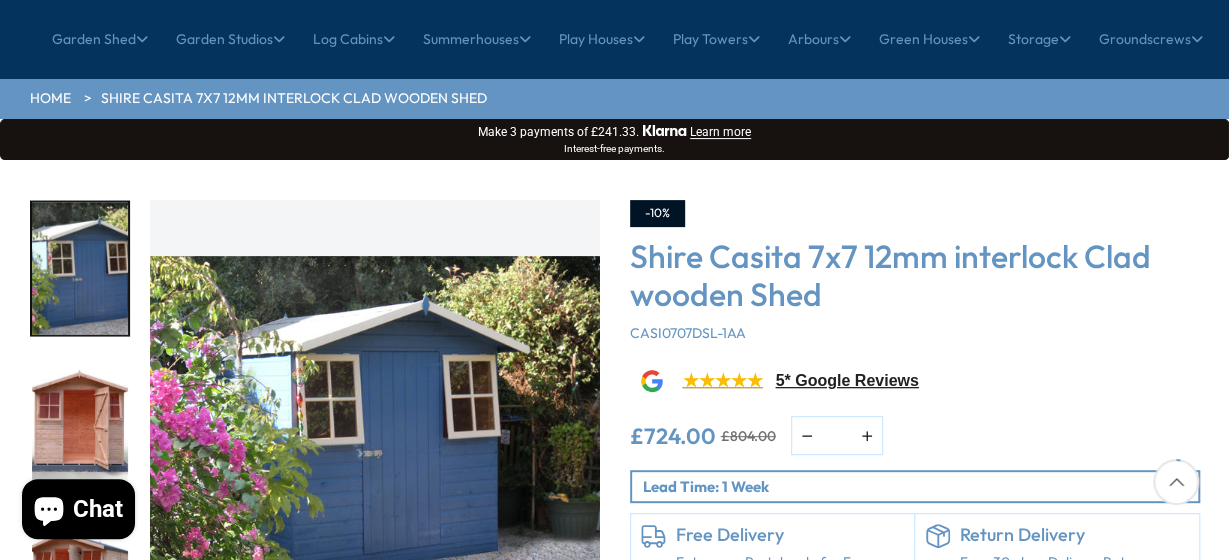 click at bounding box center (80, 425) 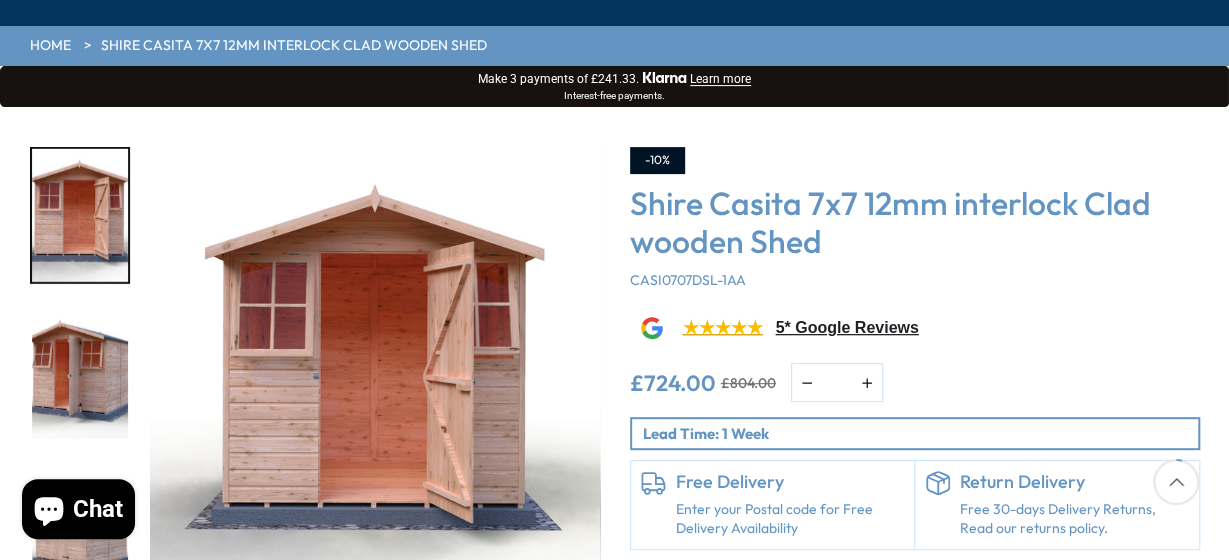 scroll, scrollTop: 318, scrollLeft: 0, axis: vertical 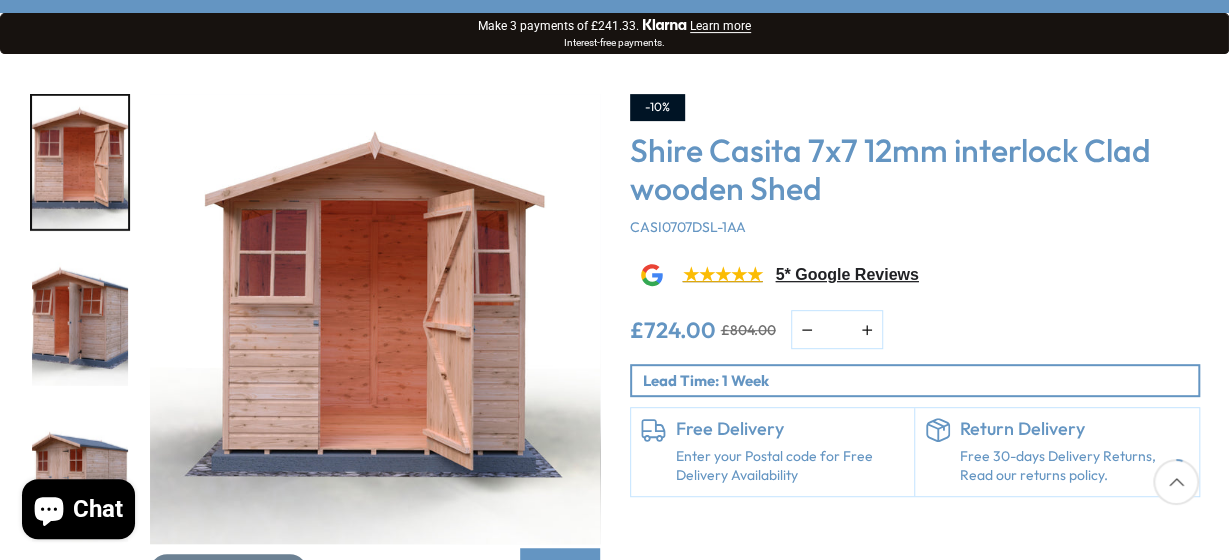 click at bounding box center [80, 475] 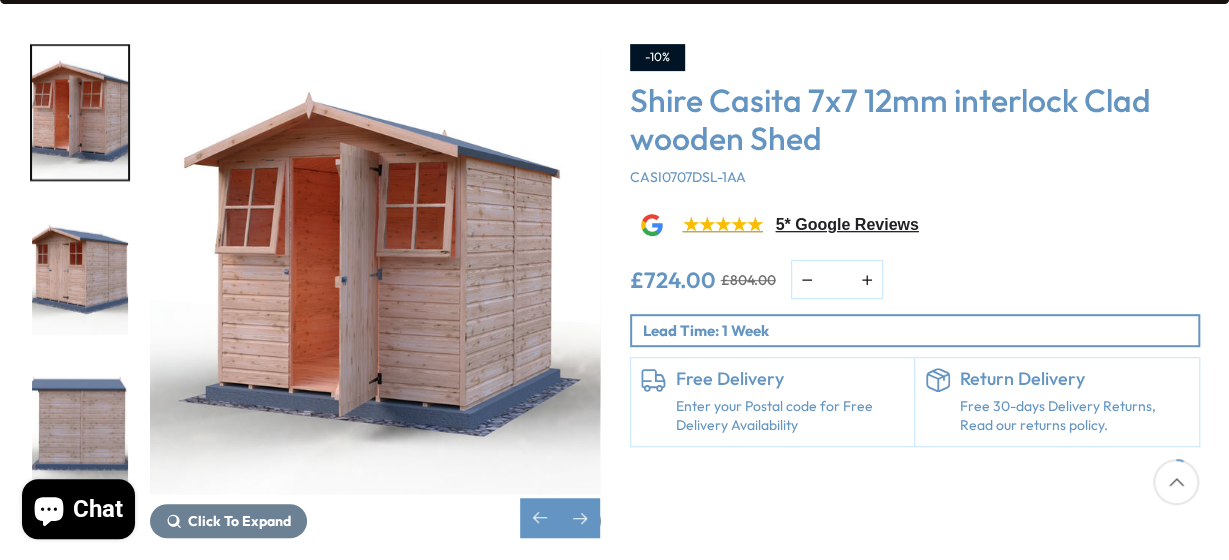 scroll, scrollTop: 371, scrollLeft: 0, axis: vertical 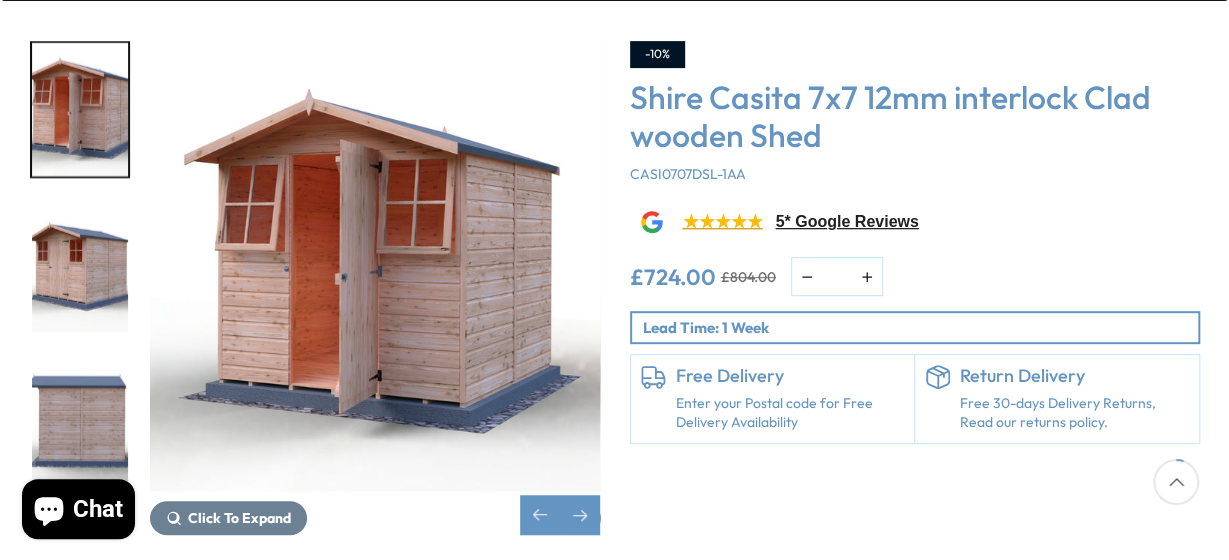 click at bounding box center (80, 266) 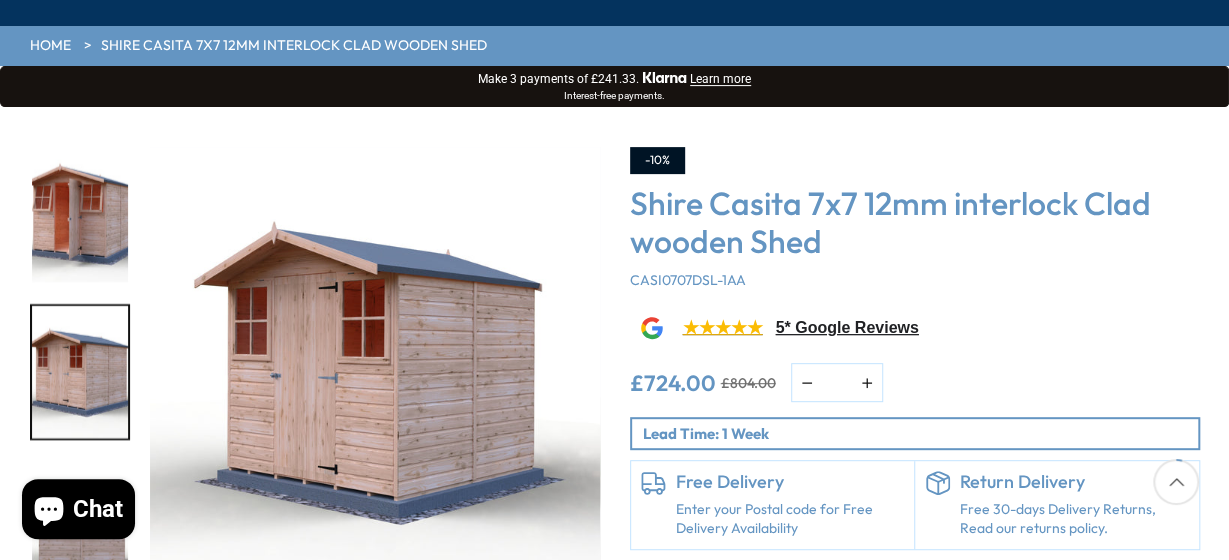 scroll, scrollTop: 318, scrollLeft: 0, axis: vertical 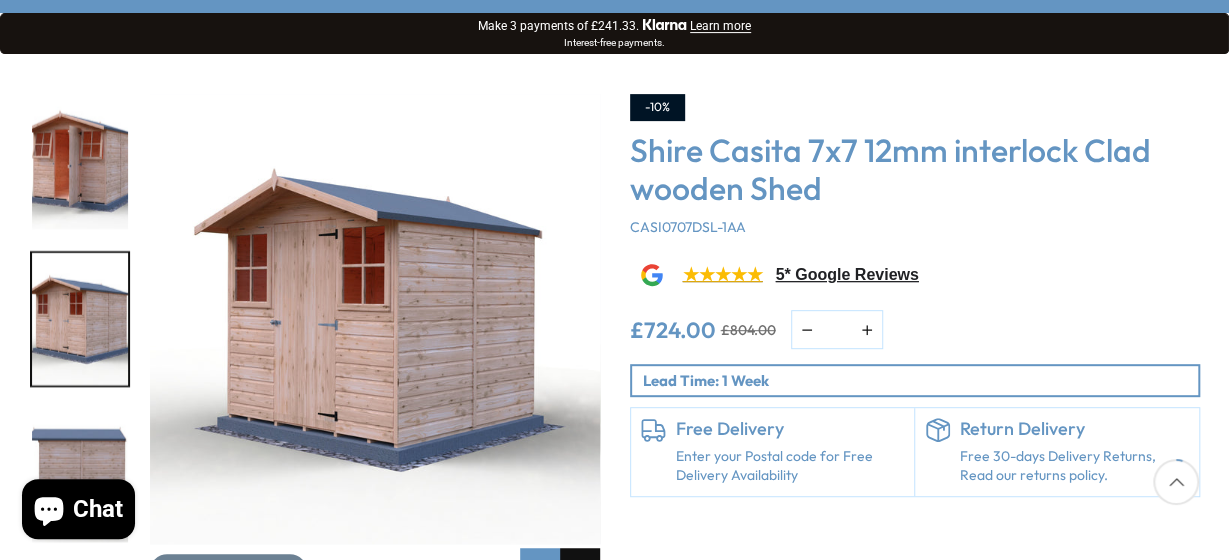 click at bounding box center [580, 568] 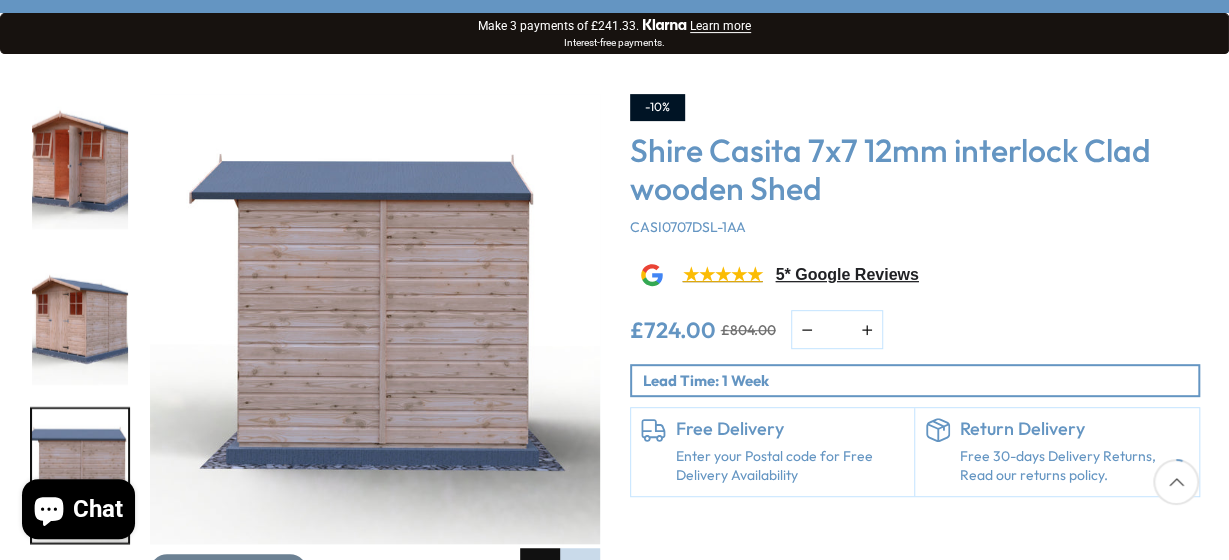click at bounding box center [540, 568] 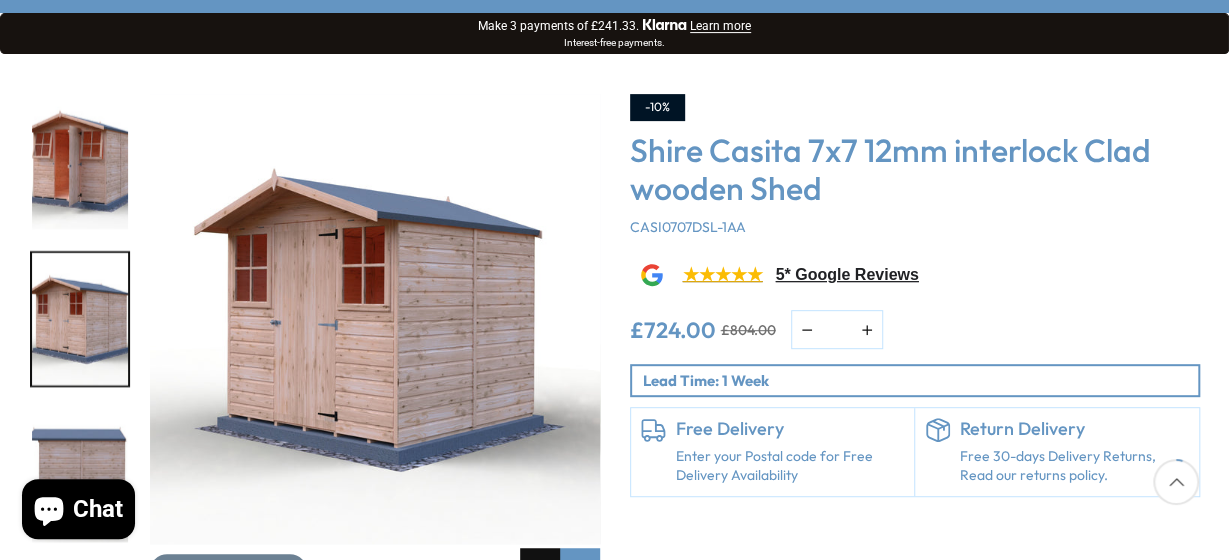 click at bounding box center [540, 568] 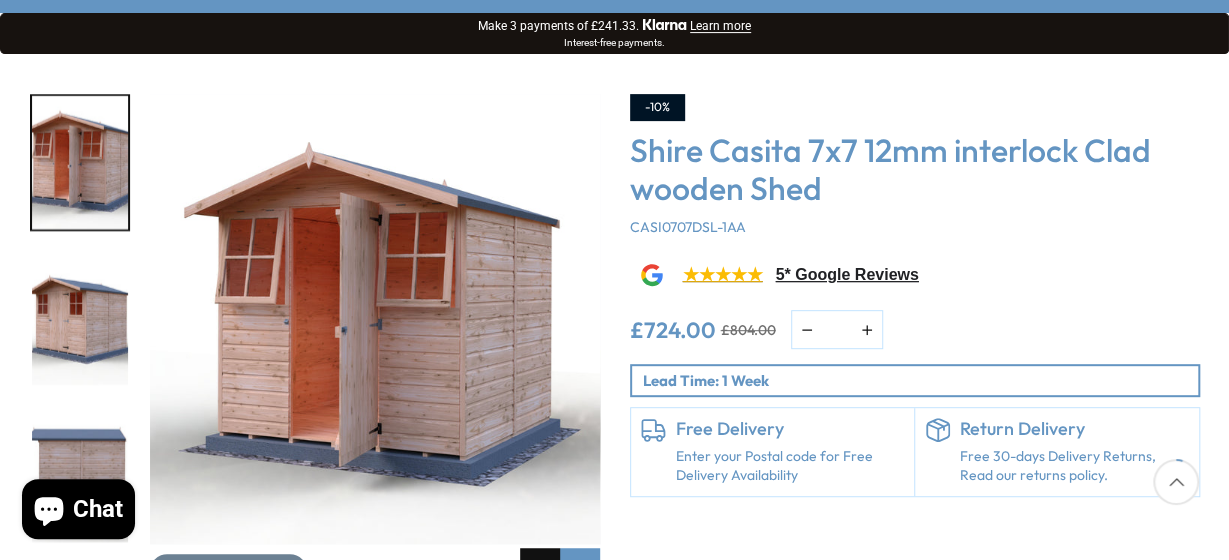 click at bounding box center (540, 568) 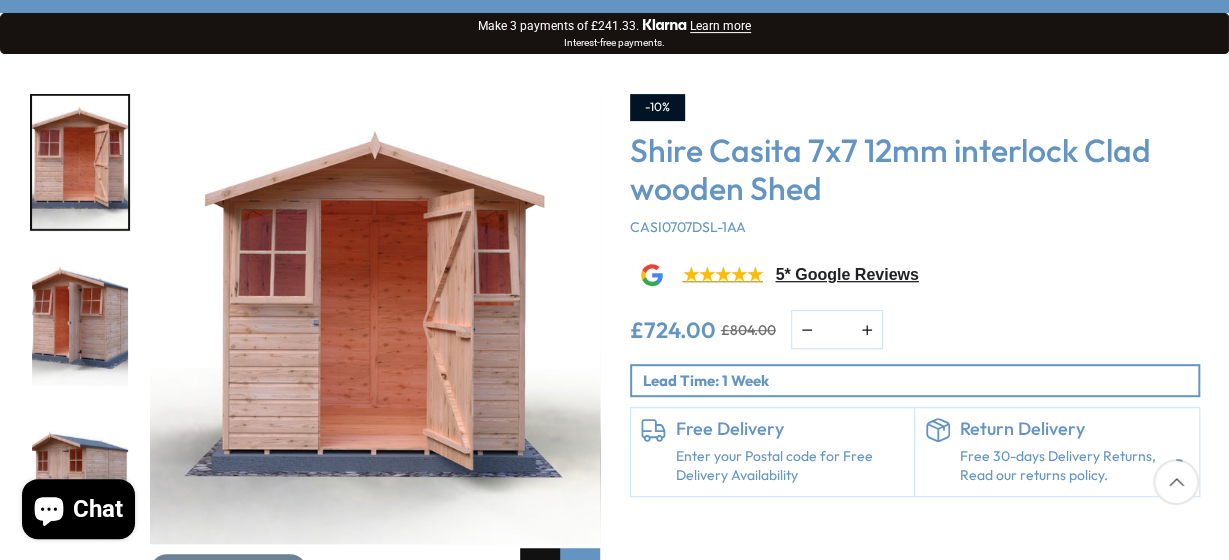click at bounding box center (540, 568) 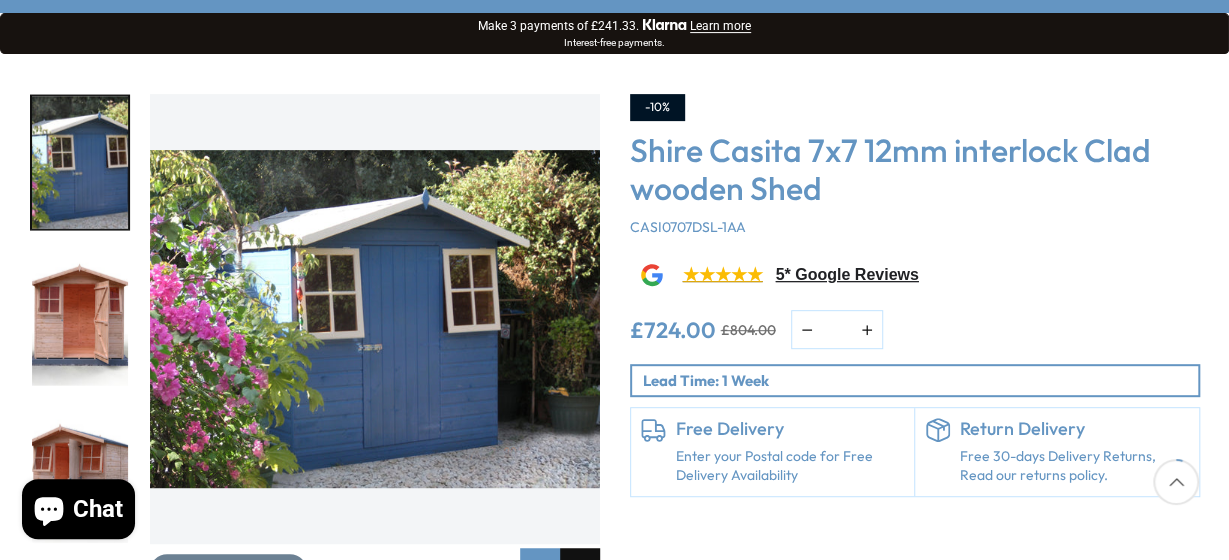 click at bounding box center (580, 568) 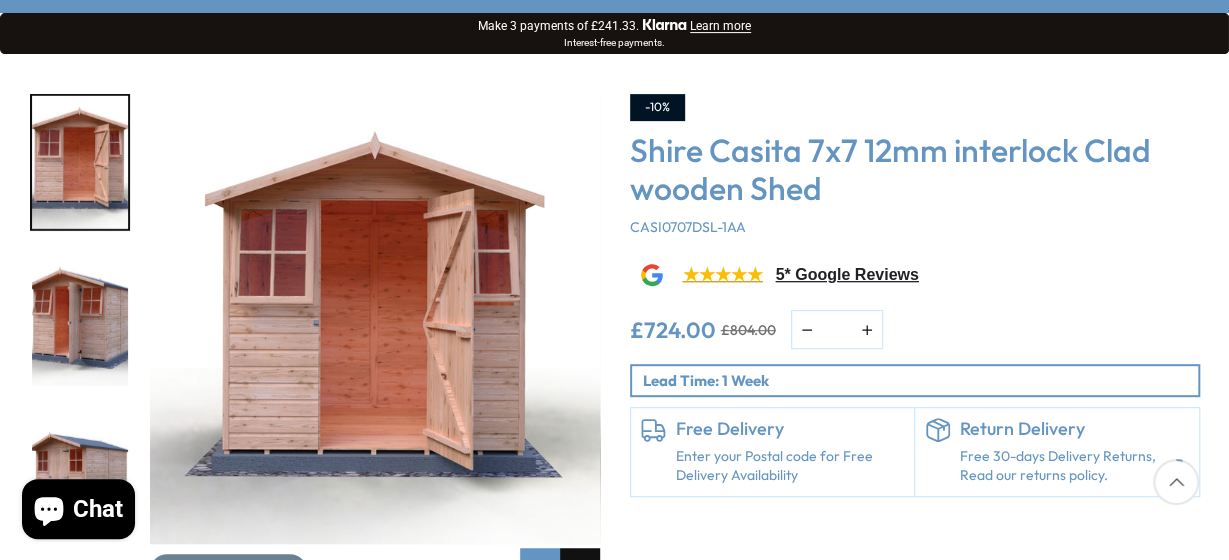 click at bounding box center (580, 568) 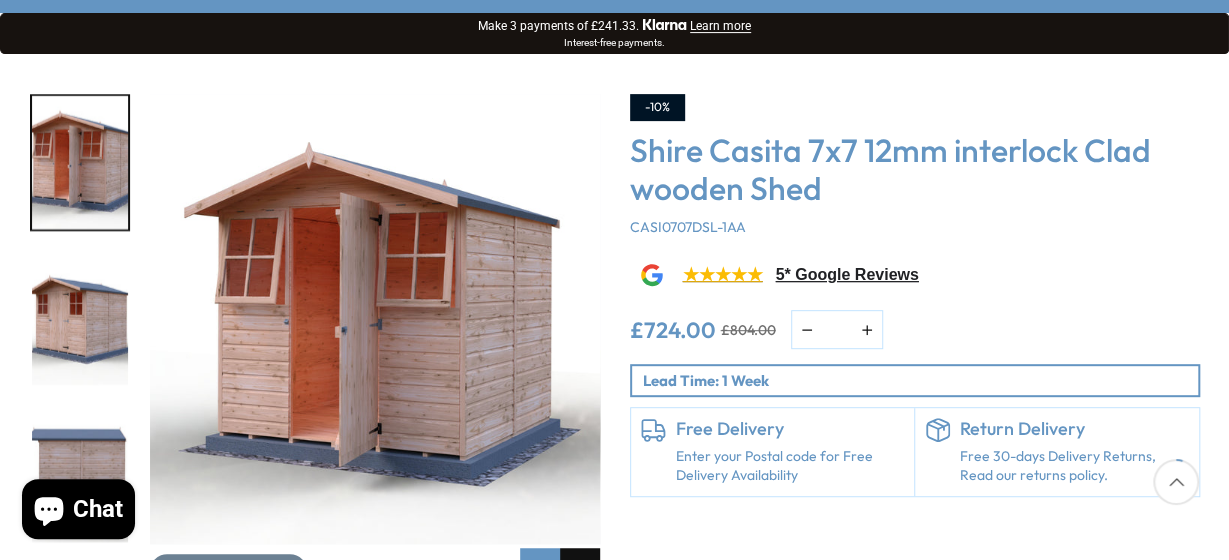 click at bounding box center (580, 568) 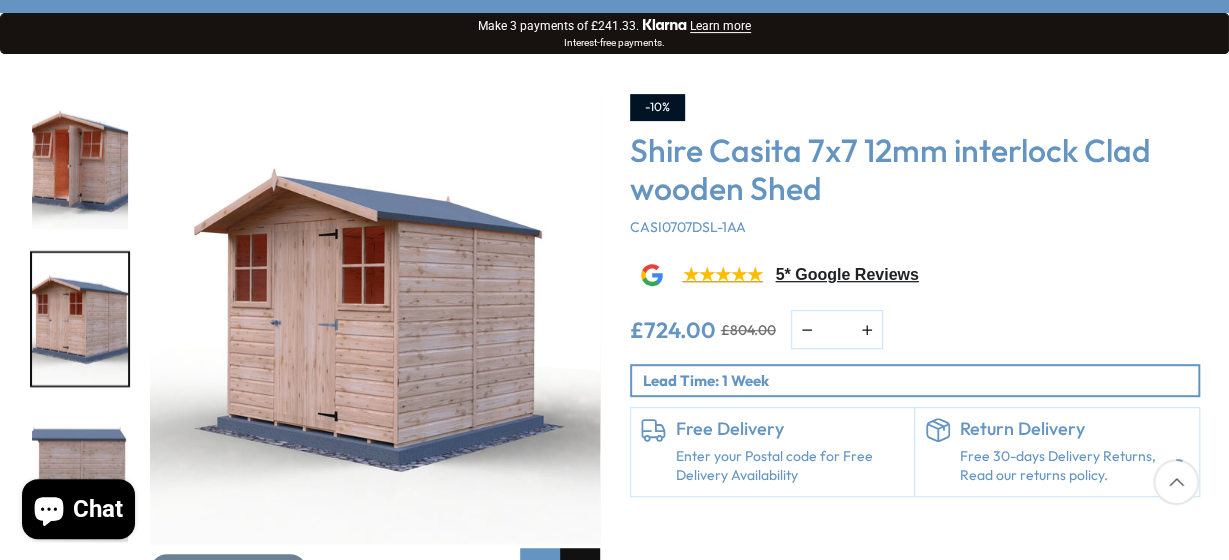 click at bounding box center [580, 568] 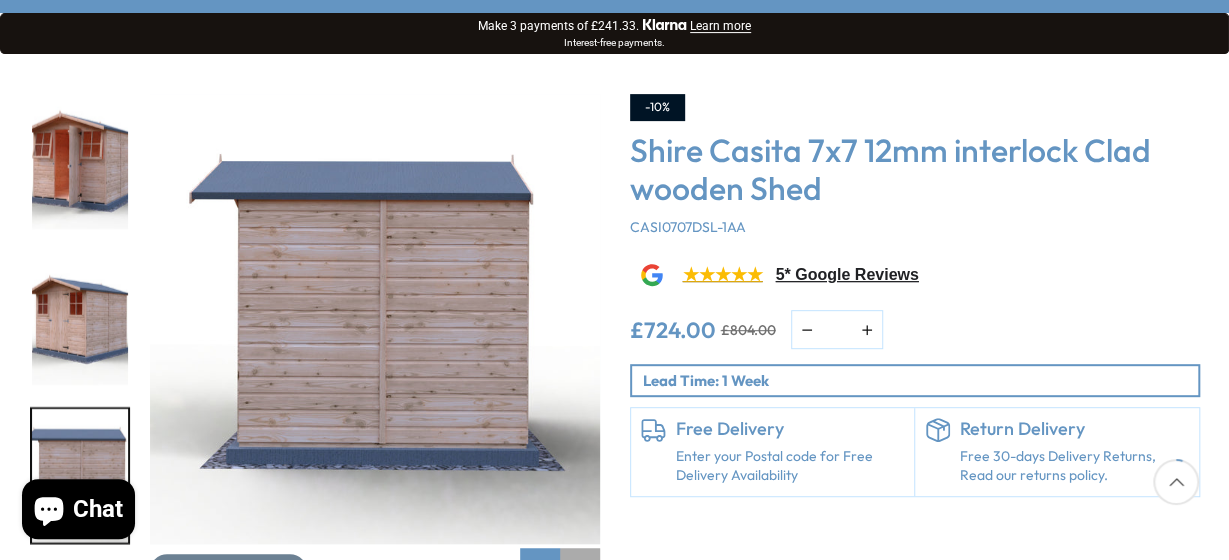 click at bounding box center [580, 568] 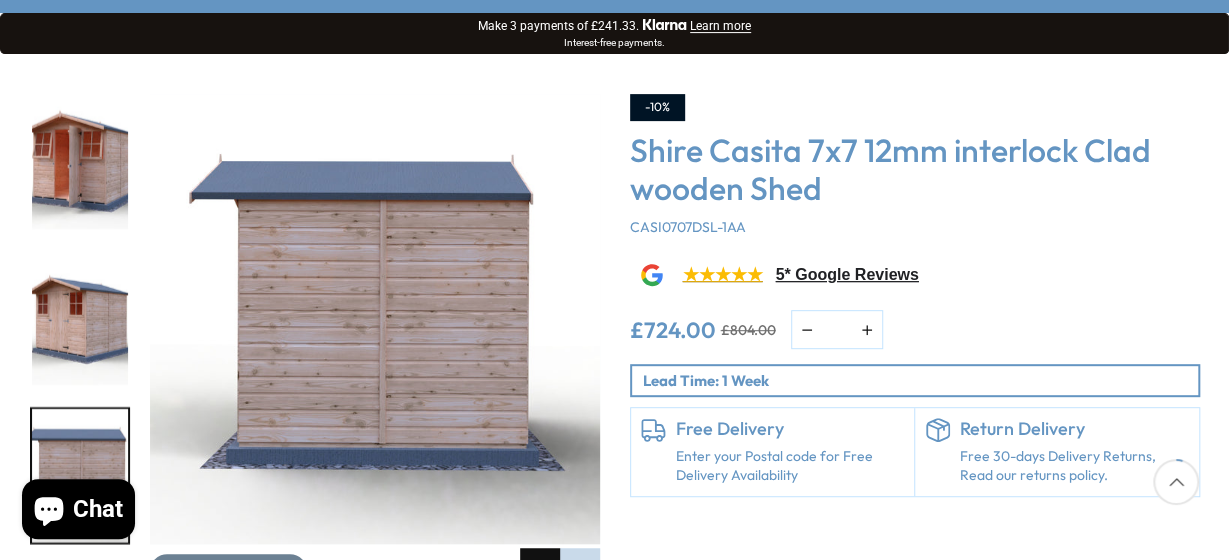 click at bounding box center (540, 568) 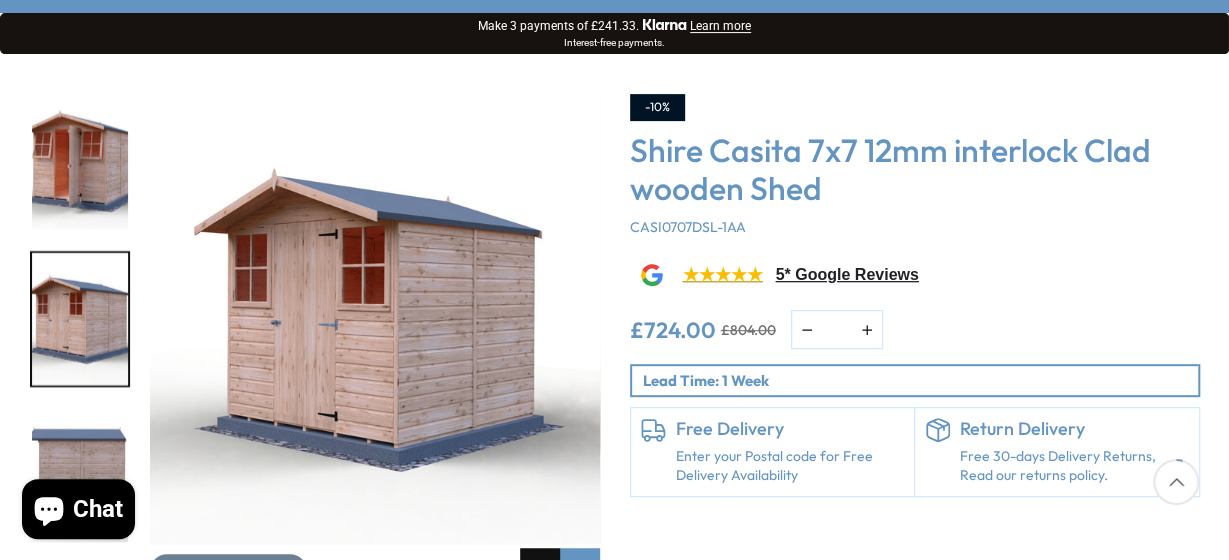 click at bounding box center (540, 568) 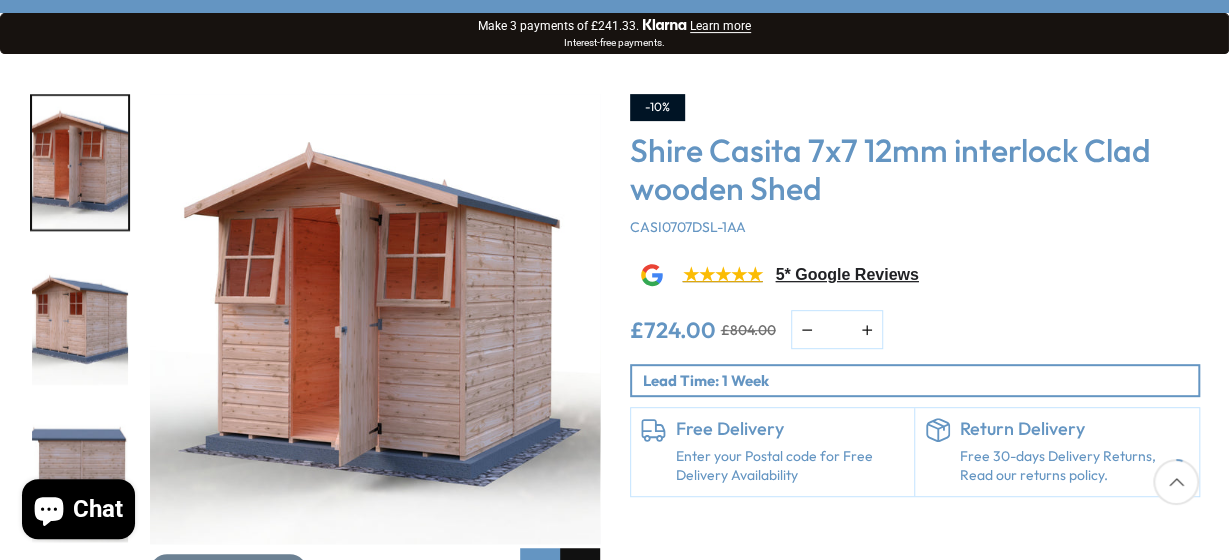click at bounding box center [580, 568] 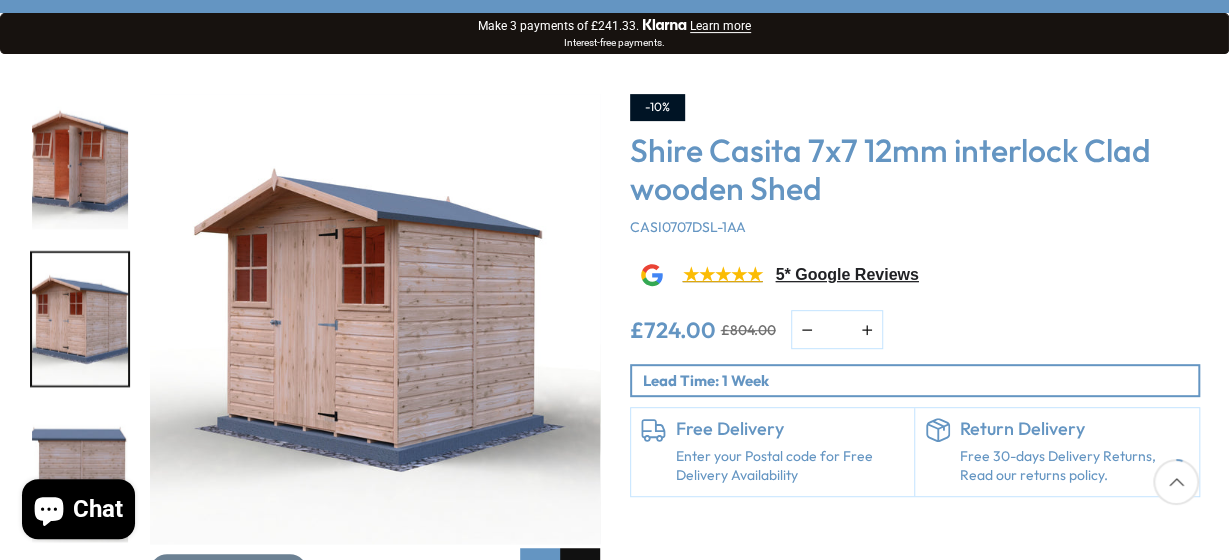 click at bounding box center (580, 568) 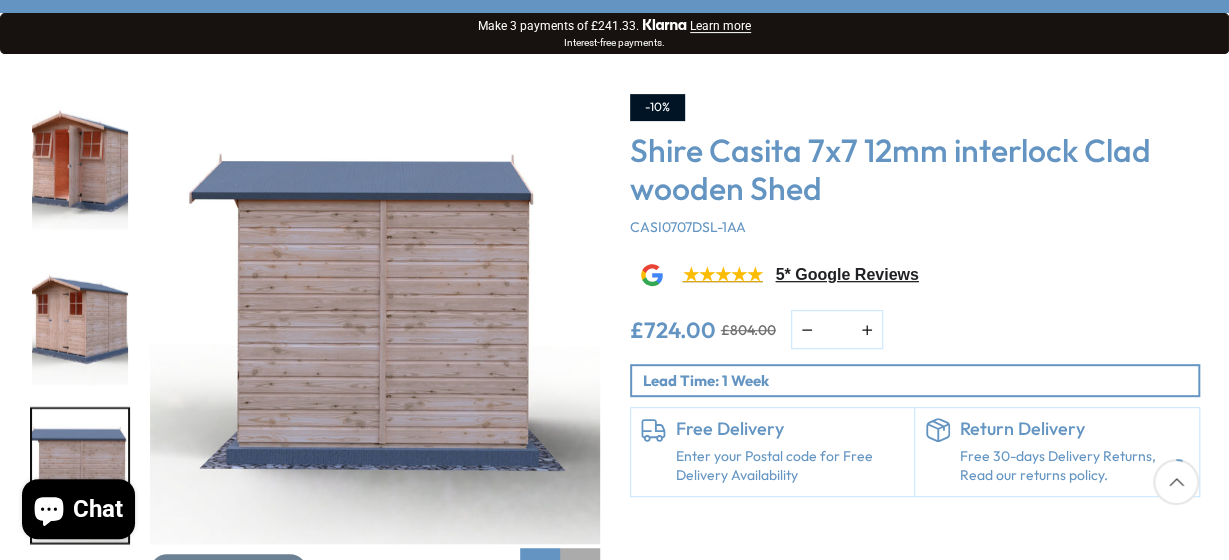 click at bounding box center (580, 568) 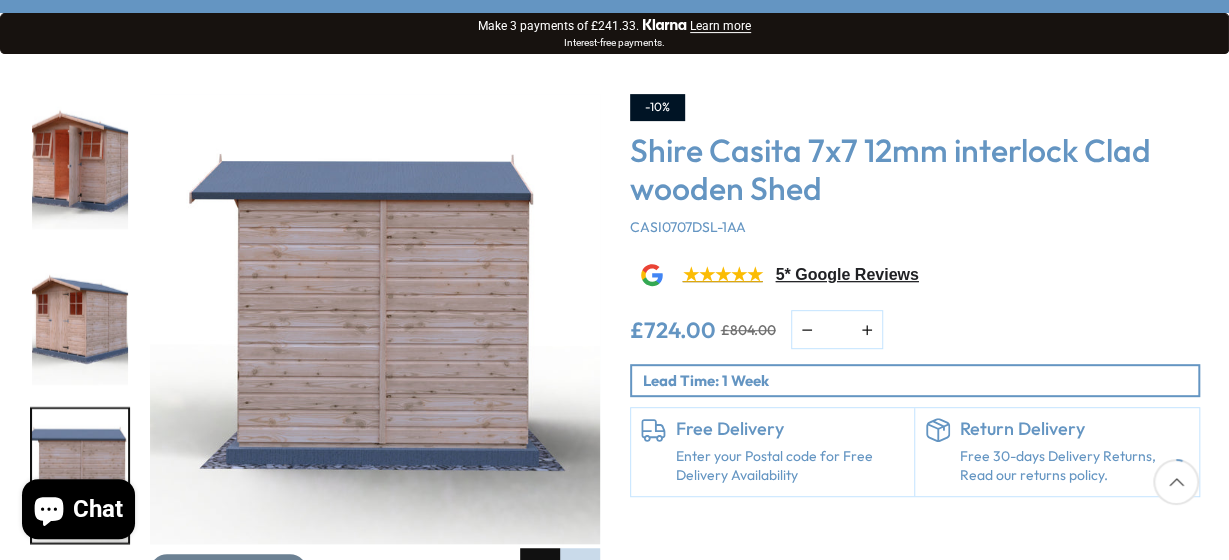 click at bounding box center [540, 568] 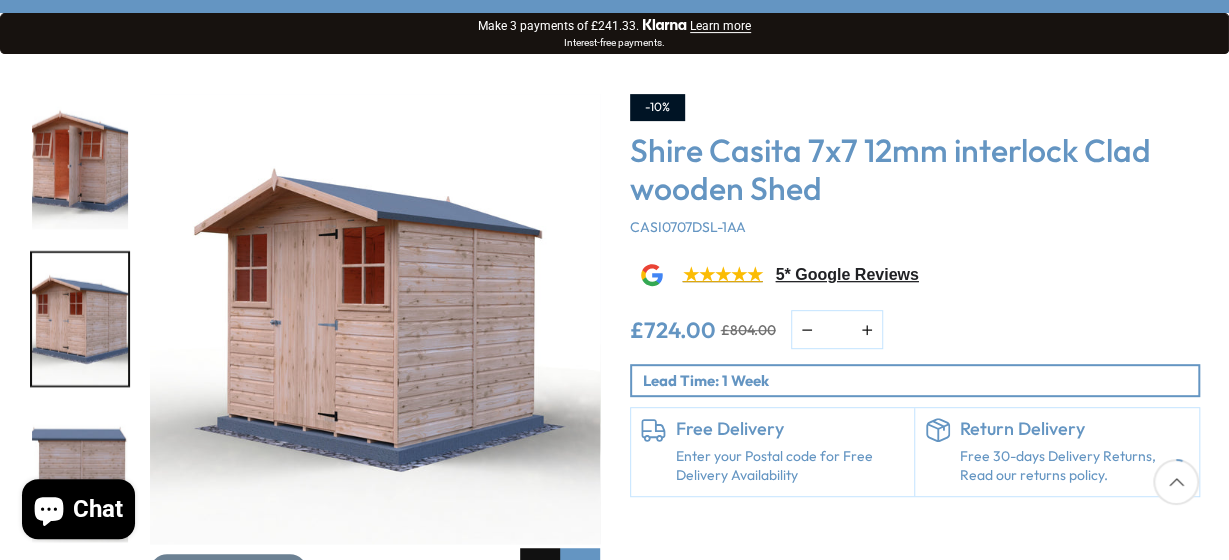 click at bounding box center (540, 568) 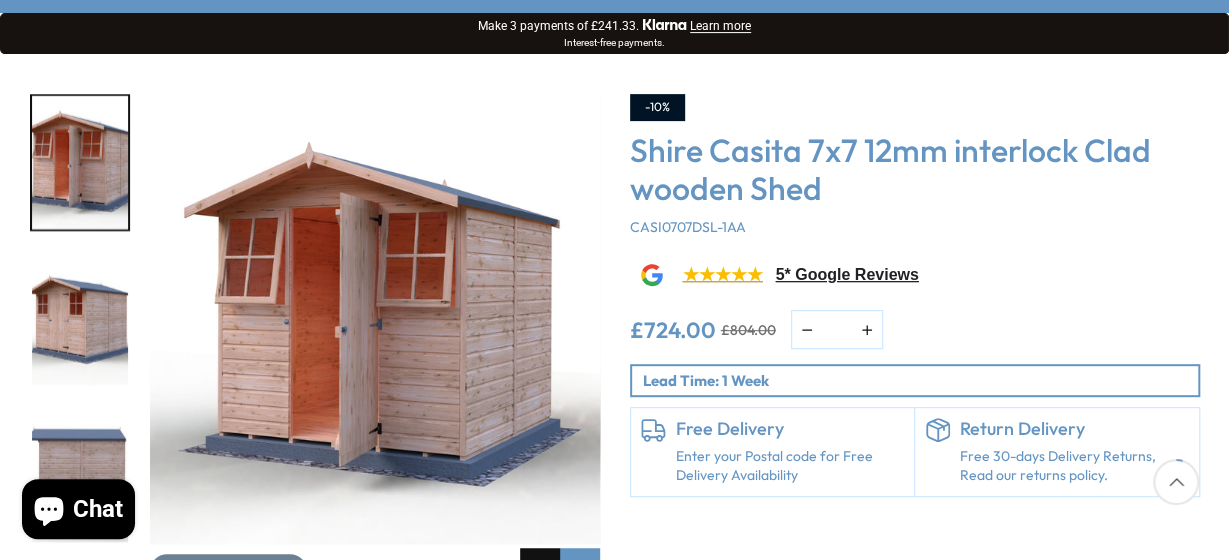 click at bounding box center [540, 568] 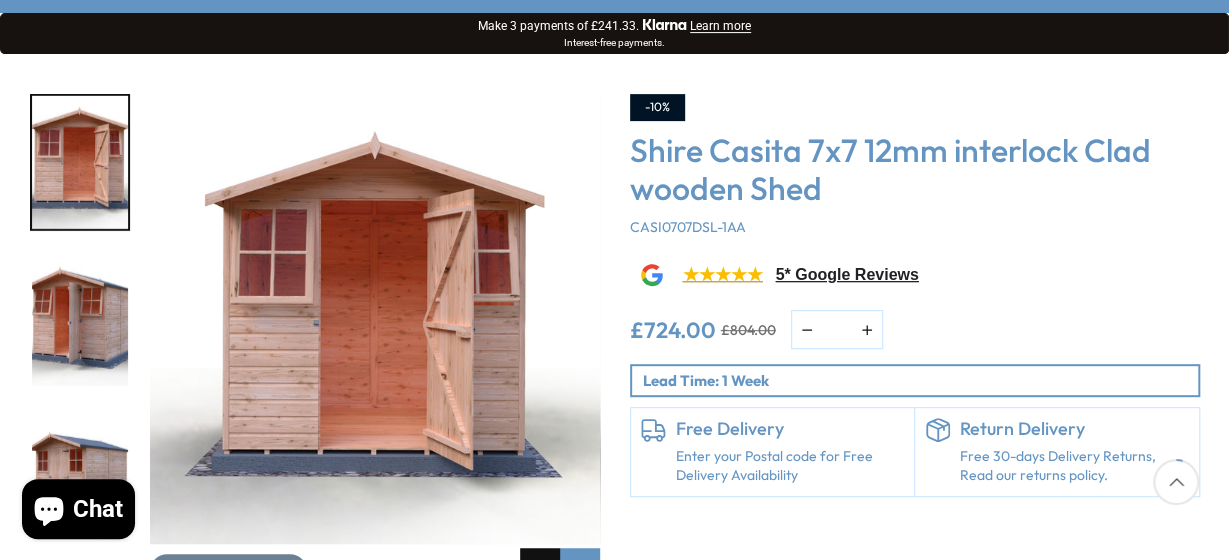 click at bounding box center [540, 568] 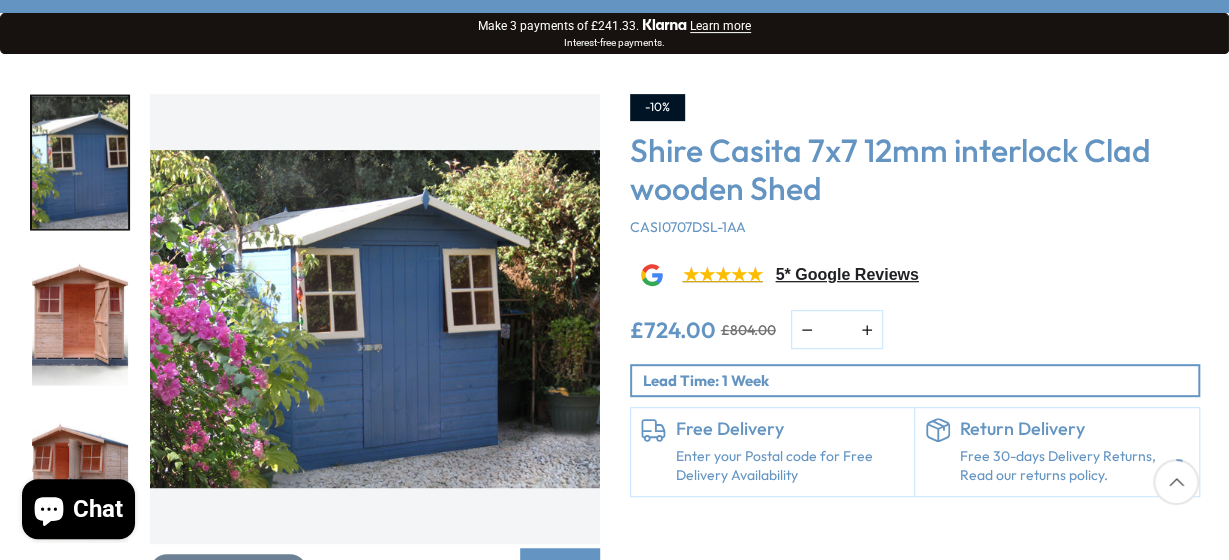 click at bounding box center [80, 319] 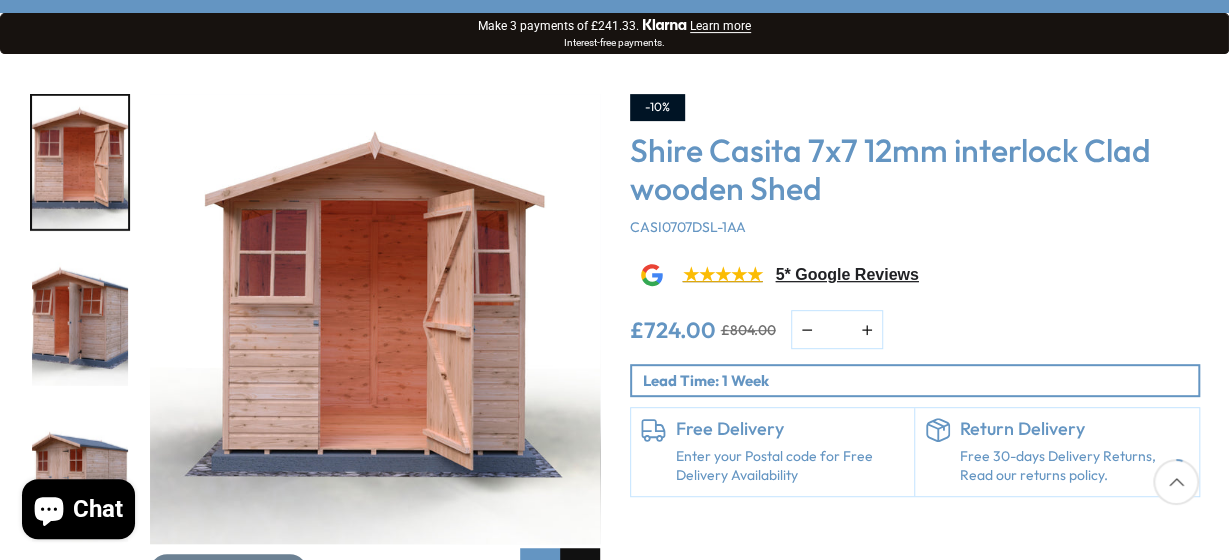 click at bounding box center (580, 568) 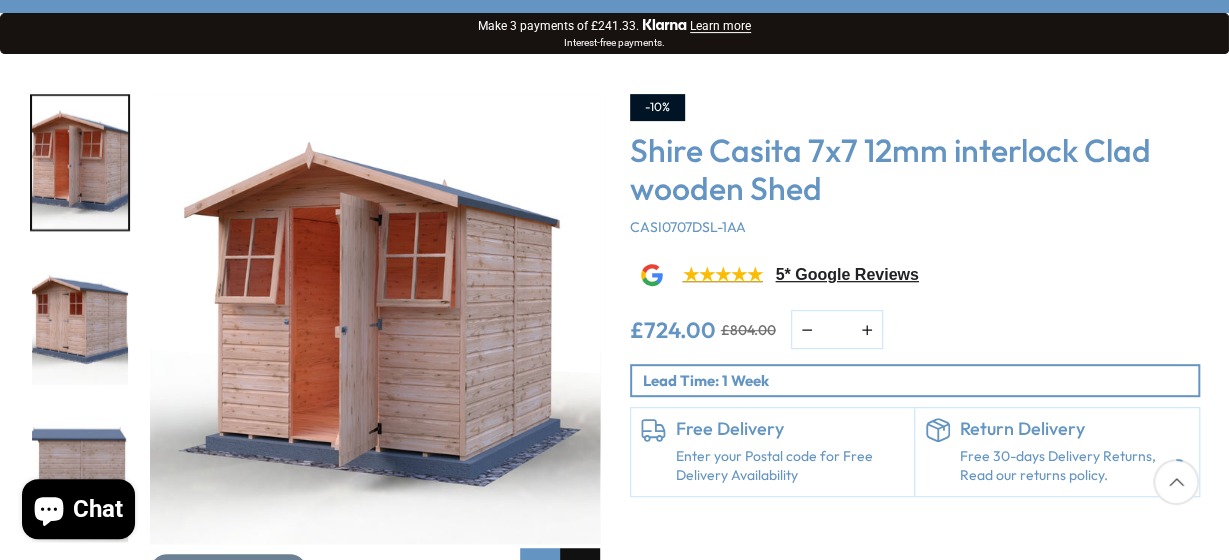 click at bounding box center (580, 568) 